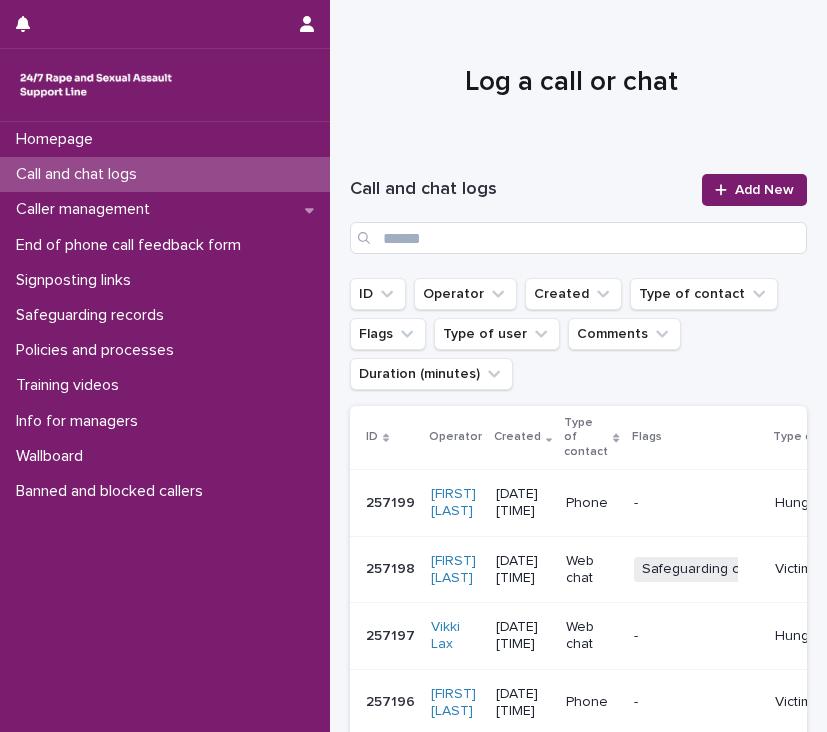 scroll, scrollTop: 0, scrollLeft: 0, axis: both 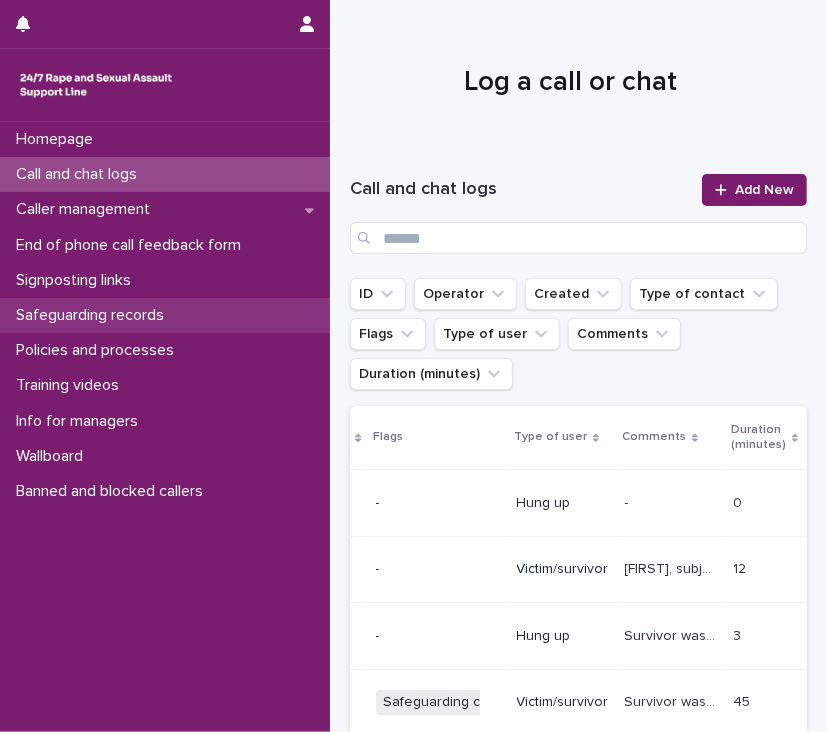 click on "Safeguarding records" at bounding box center (165, 315) 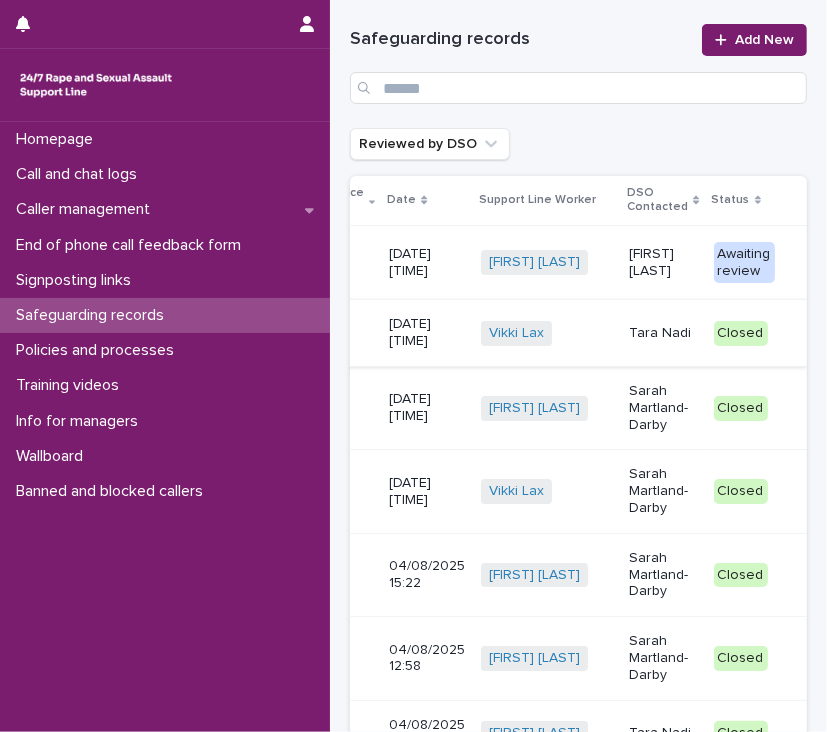 scroll, scrollTop: 0, scrollLeft: 96, axis: horizontal 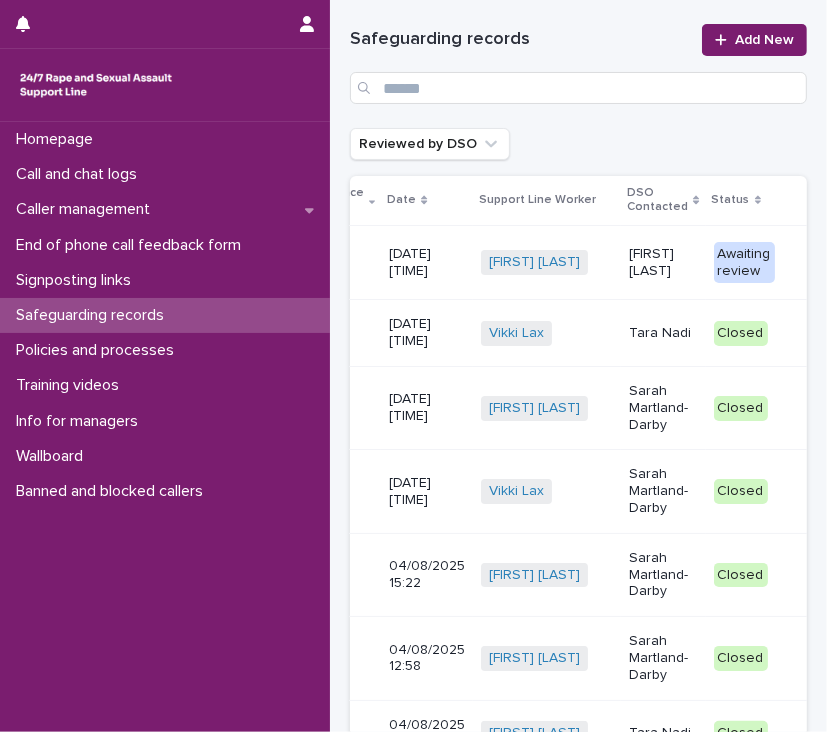 click on "Awaiting review" at bounding box center [744, 263] 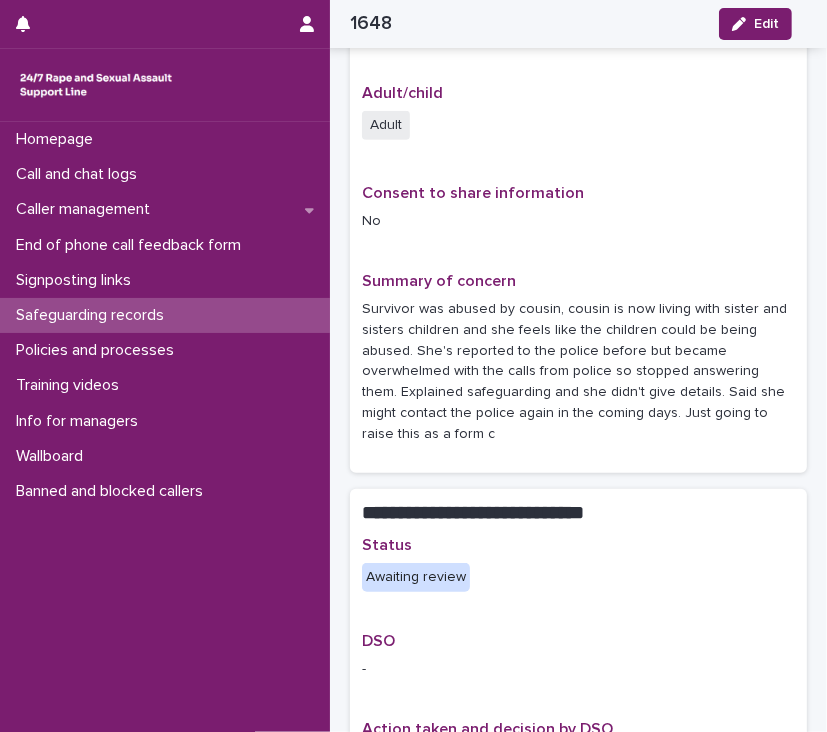 scroll, scrollTop: 446, scrollLeft: 0, axis: vertical 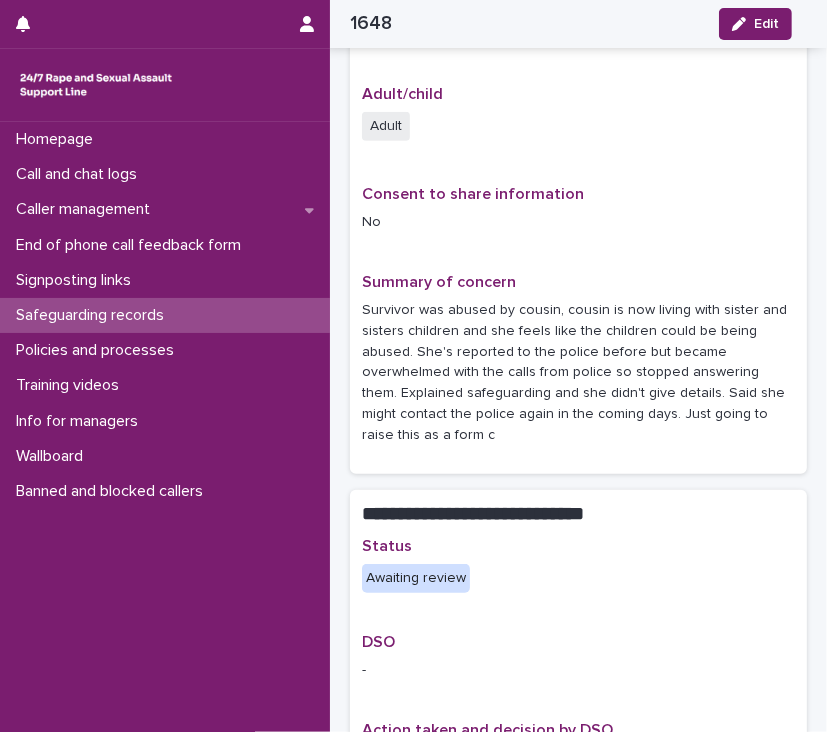 click on "Survivor was abused by cousin, cousin is now living with sister and sisters children and she feels like the children could be being abused. She's reported to the police before but became overwhelmed with the calls from police so stopped answering them. Explained safeguarding and she didn't give details. Said she might contact the police again in the coming days. Just going to raise this as a form c" at bounding box center [578, 371] 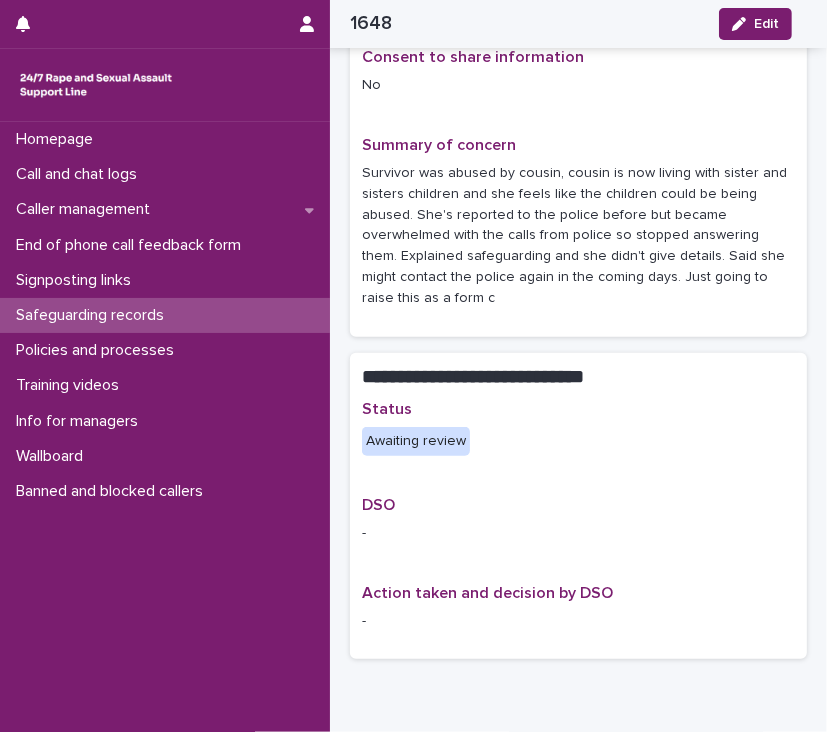 scroll, scrollTop: 0, scrollLeft: 0, axis: both 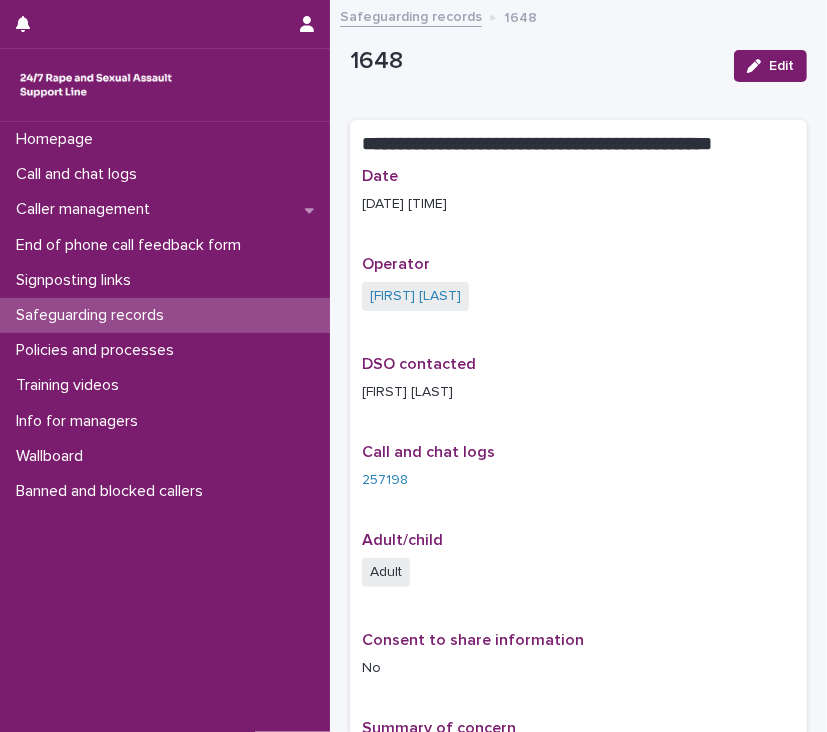 click on "Safeguarding records" at bounding box center [411, 15] 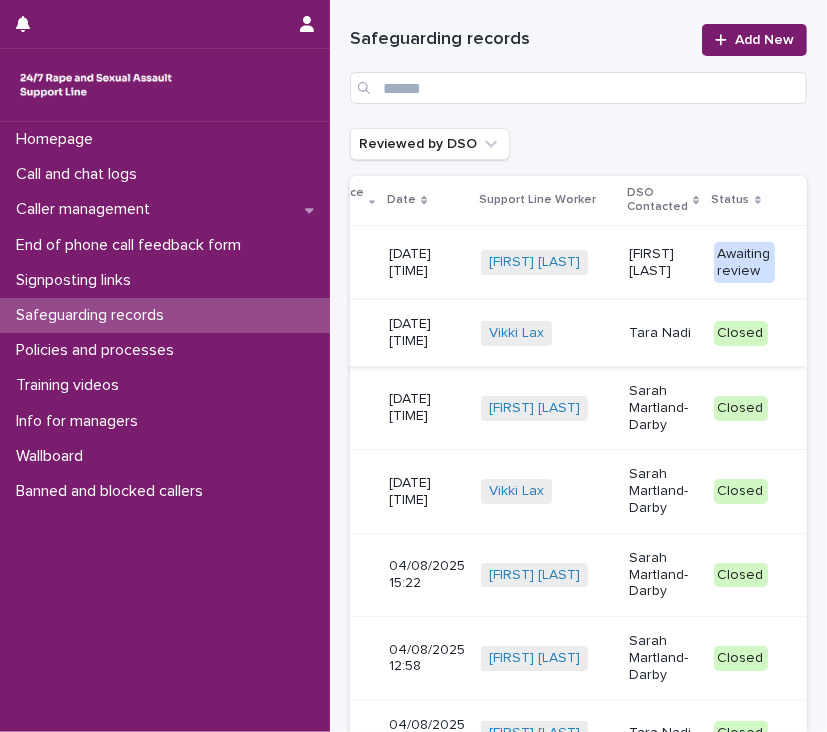 scroll, scrollTop: 0, scrollLeft: 98, axis: horizontal 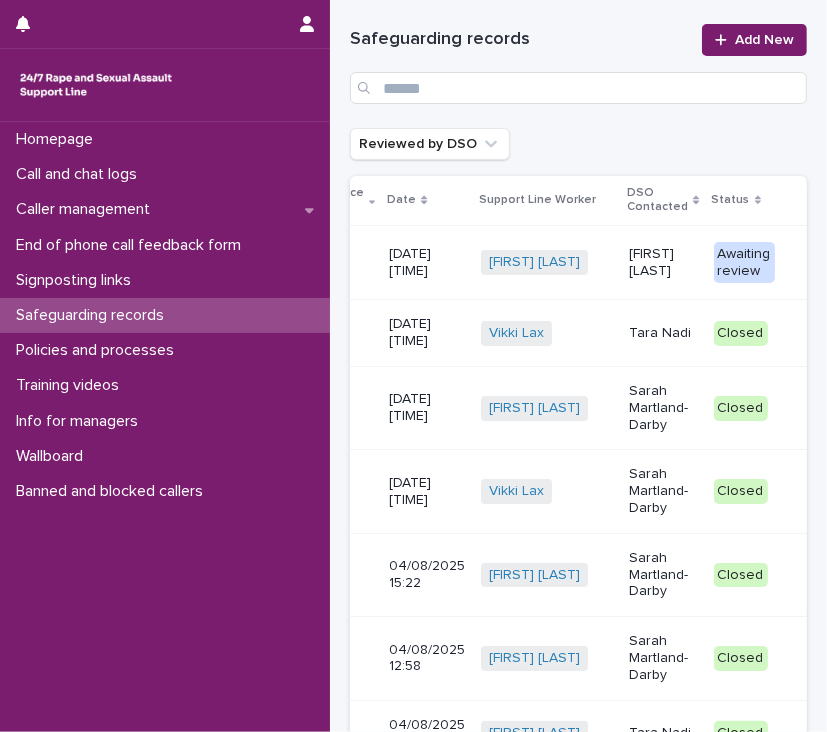 click on "Tara Nadi" at bounding box center (663, 333) 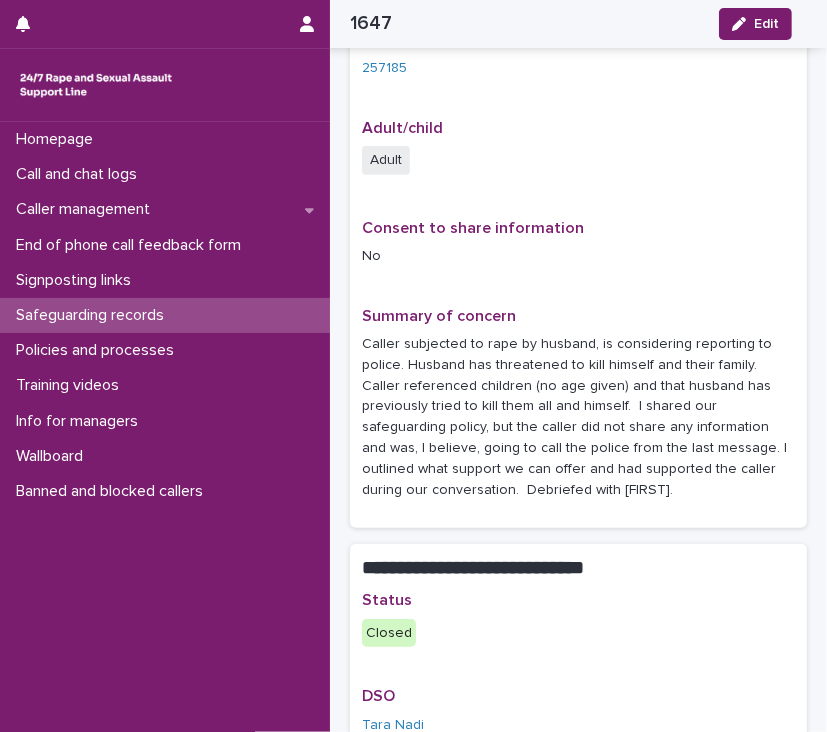 scroll, scrollTop: 704, scrollLeft: 0, axis: vertical 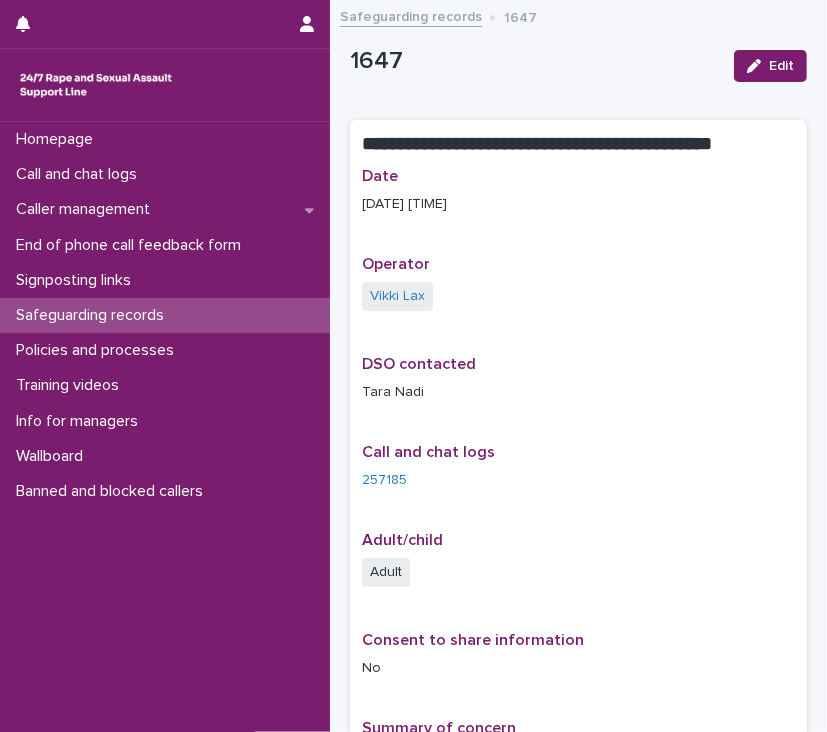 click on "Safeguarding records" at bounding box center [411, 15] 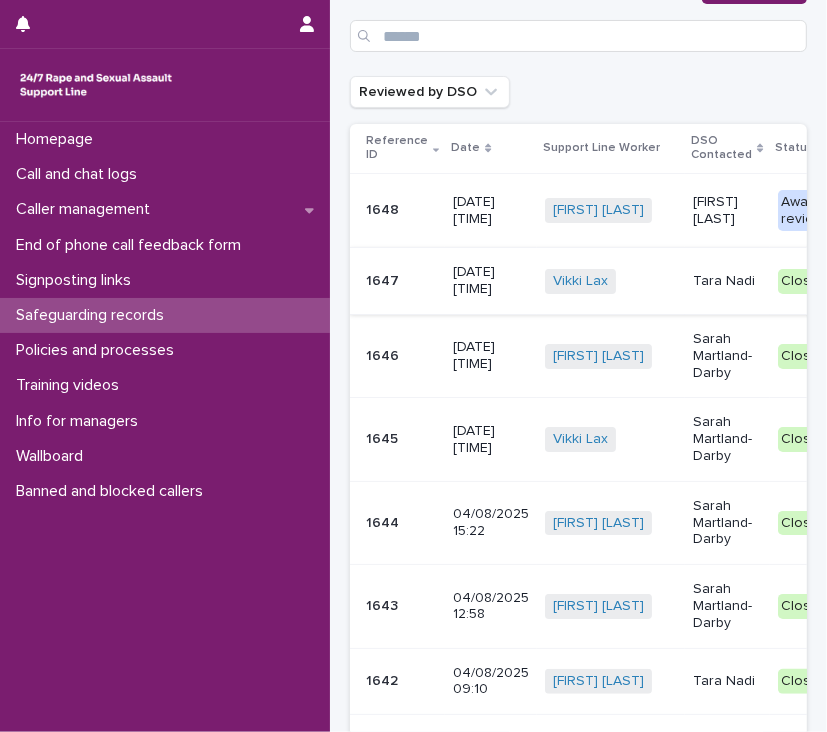scroll, scrollTop: 52, scrollLeft: 0, axis: vertical 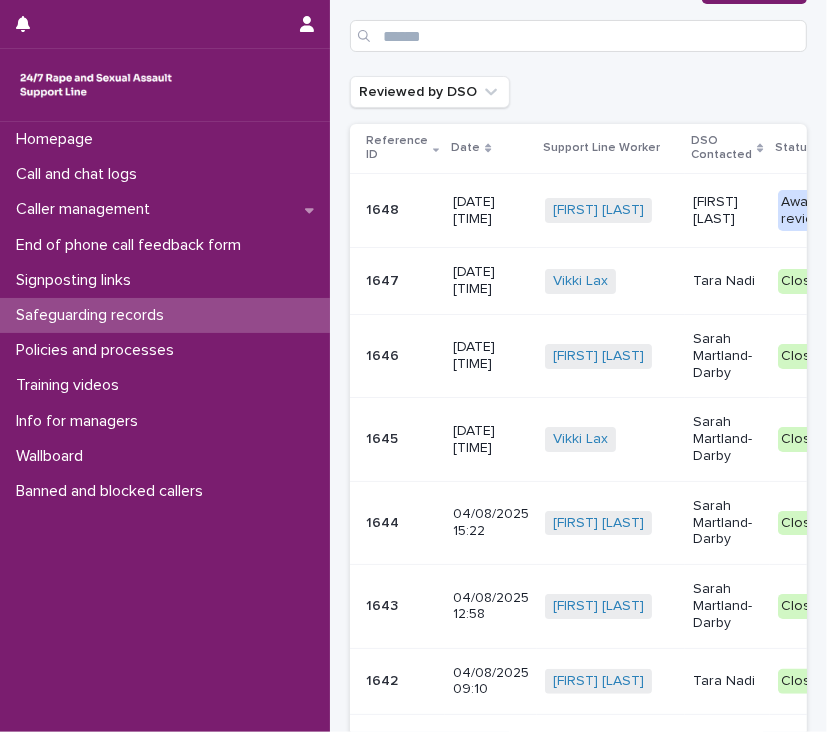 click on "Sarah Martland-Darby" at bounding box center [727, 356] 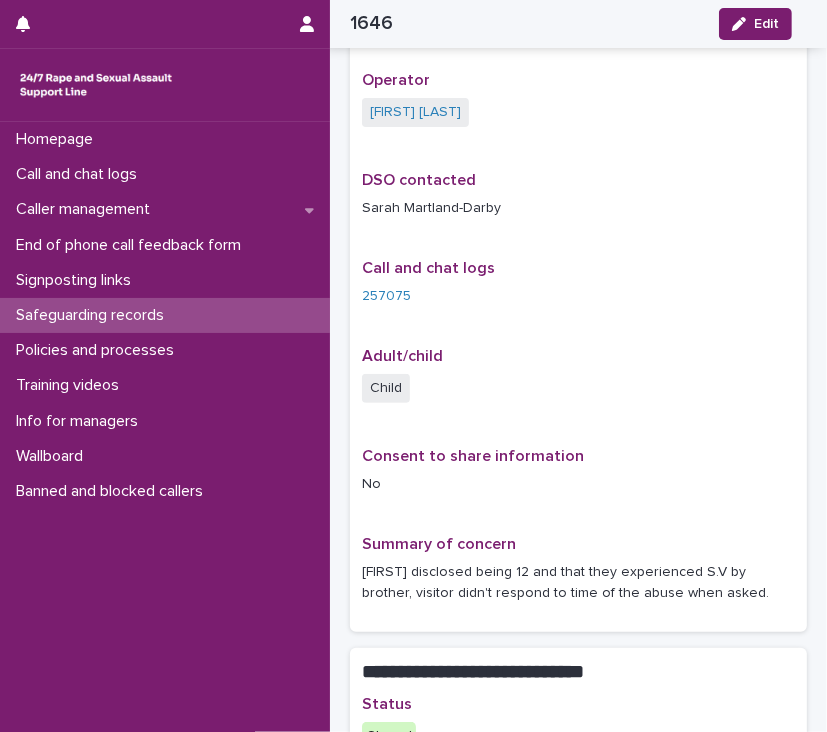 scroll, scrollTop: 0, scrollLeft: 0, axis: both 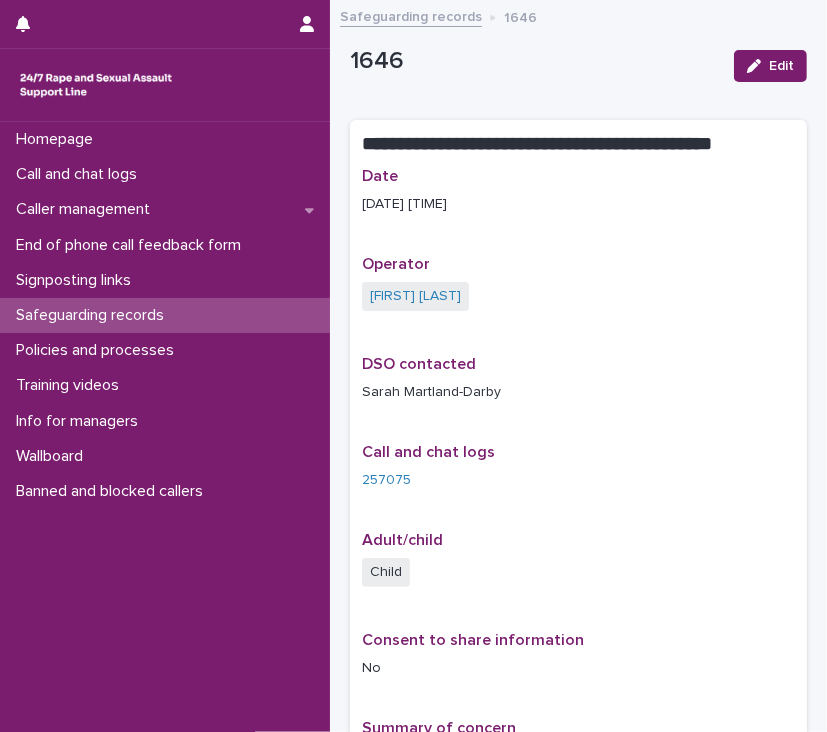 click on "Safeguarding records" at bounding box center [411, 15] 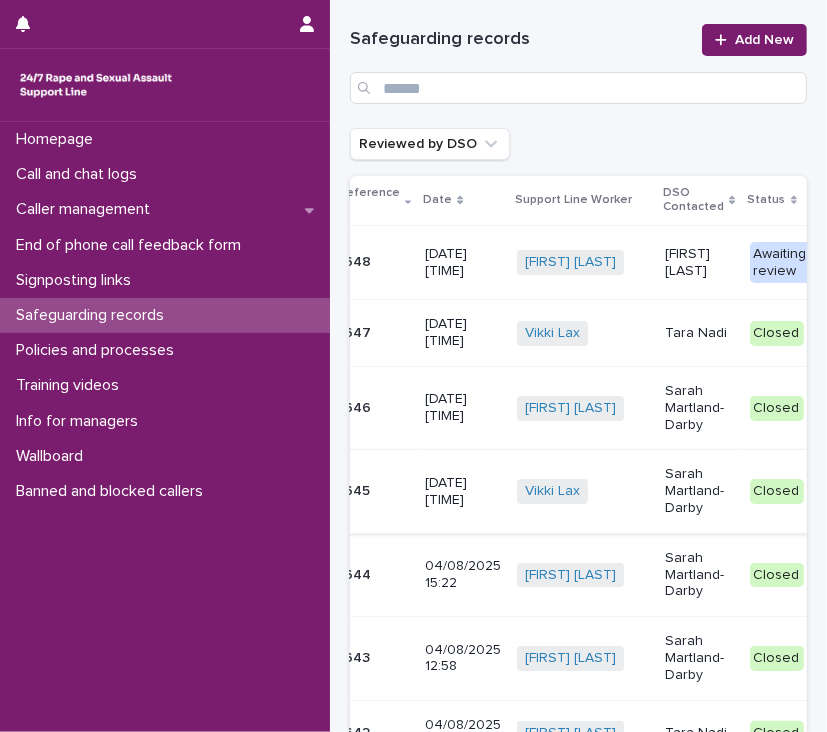 scroll, scrollTop: 0, scrollLeft: 98, axis: horizontal 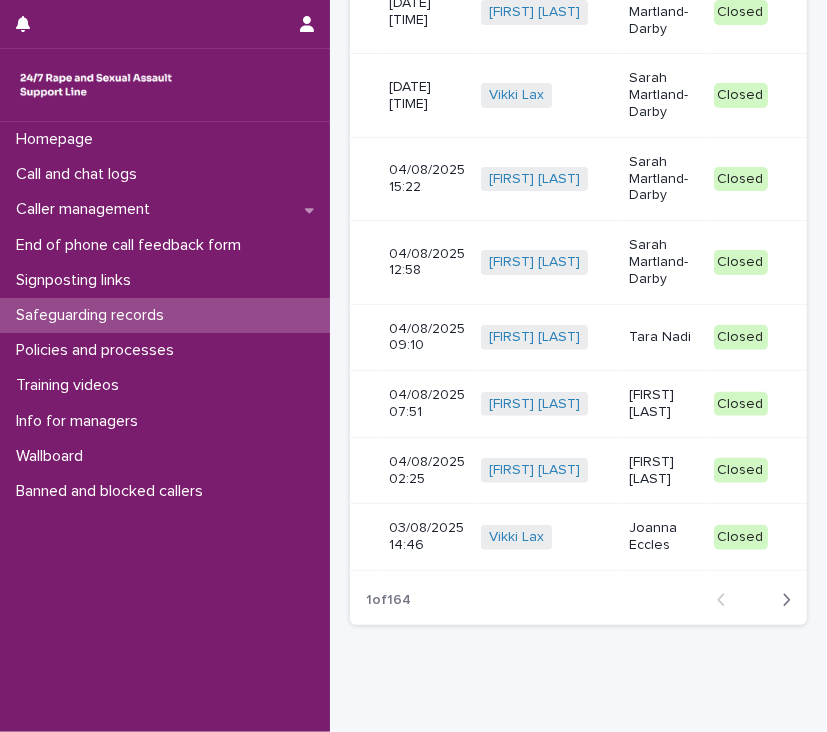 click on "Closed" at bounding box center (756, 537) 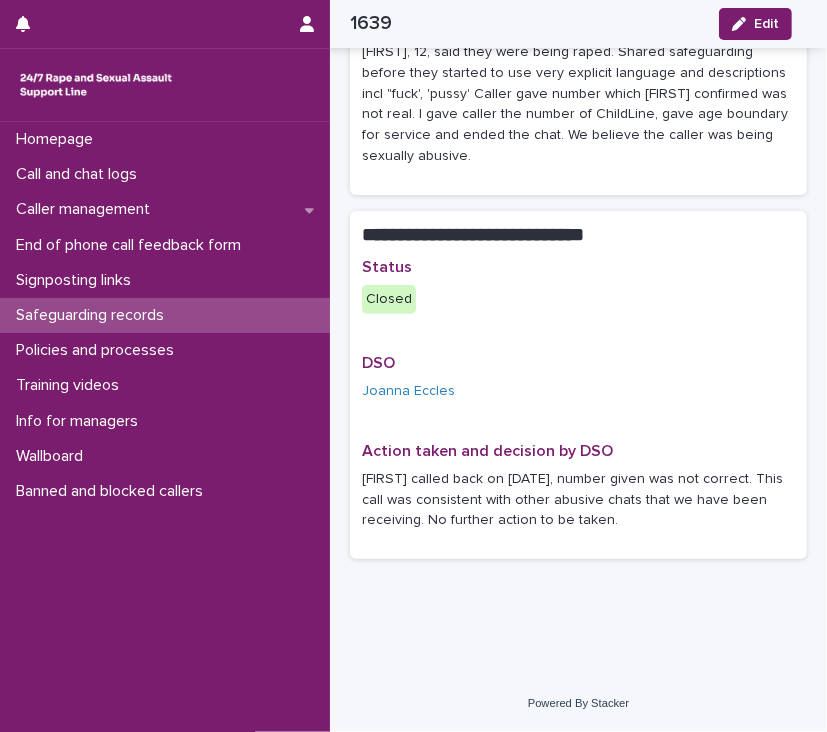 scroll, scrollTop: 0, scrollLeft: 0, axis: both 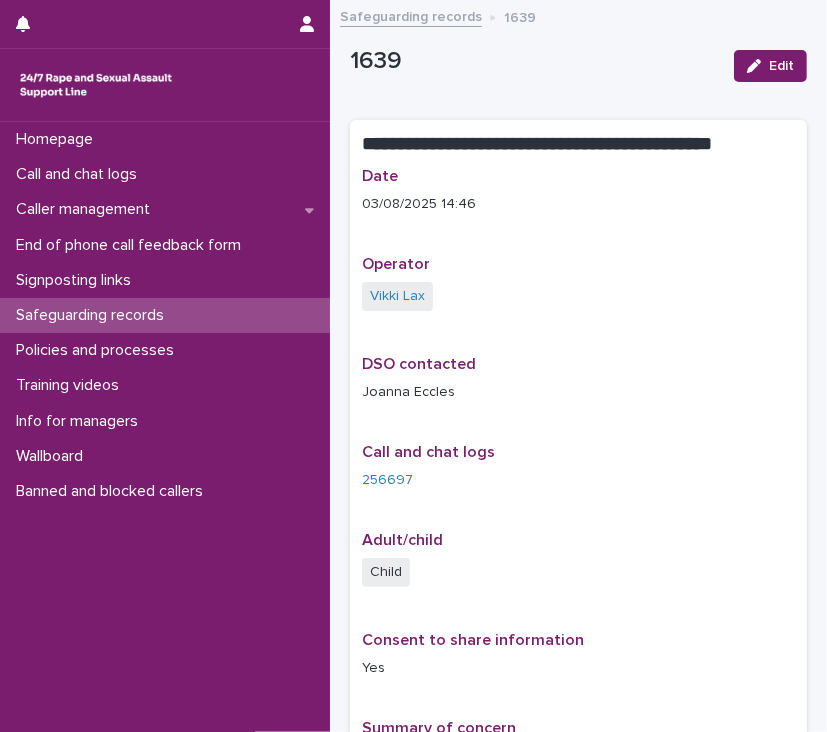click on "Safeguarding records" at bounding box center (411, 15) 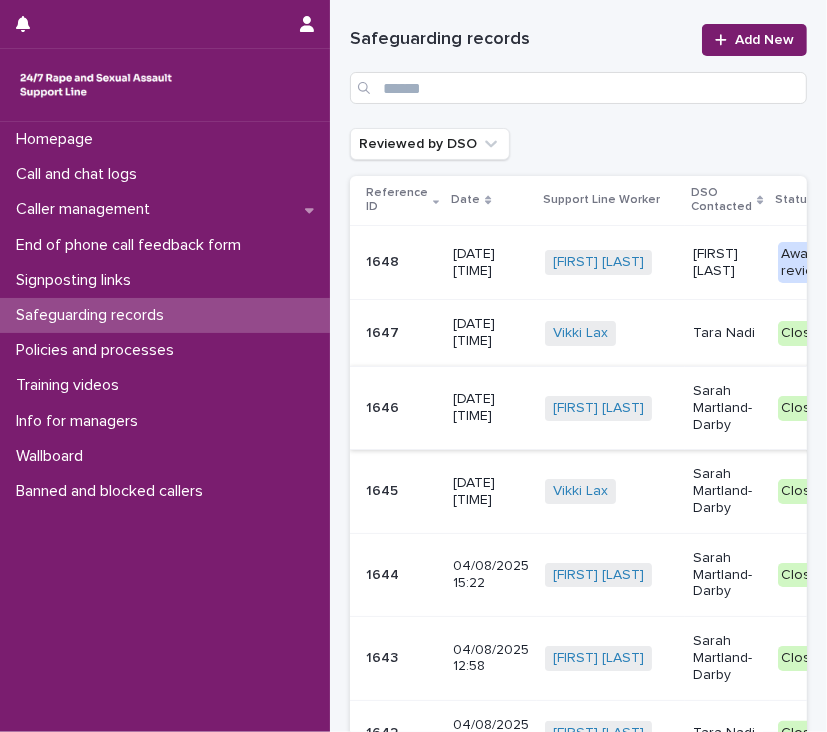 scroll, scrollTop: 400, scrollLeft: 0, axis: vertical 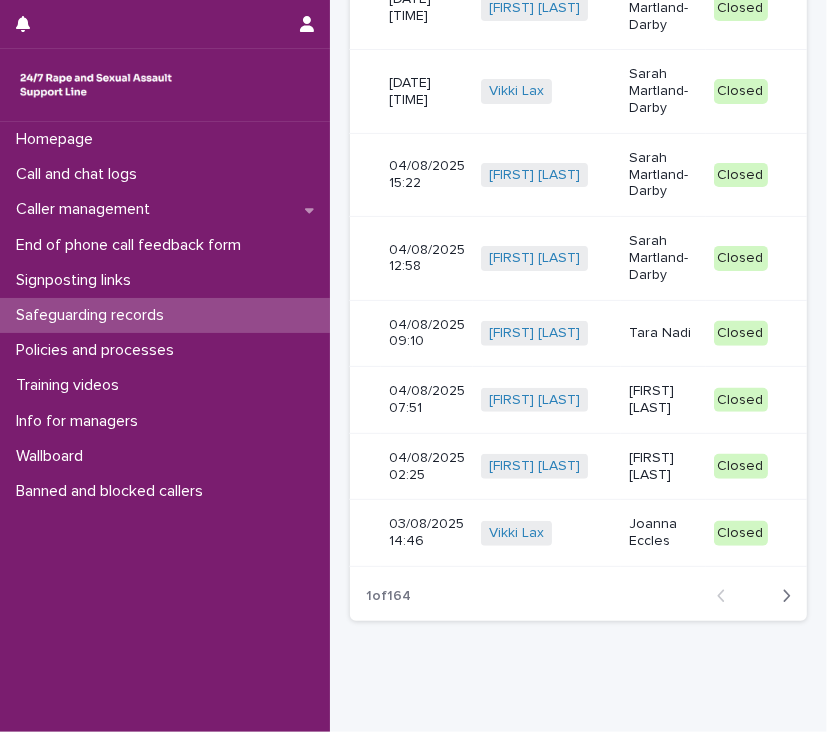 click 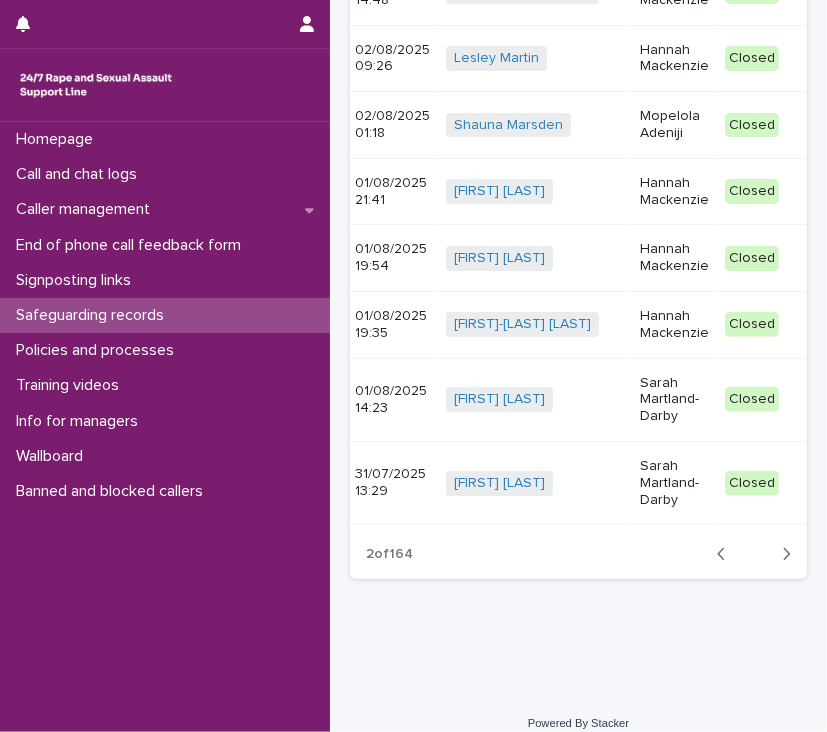 scroll, scrollTop: 0, scrollLeft: 90, axis: horizontal 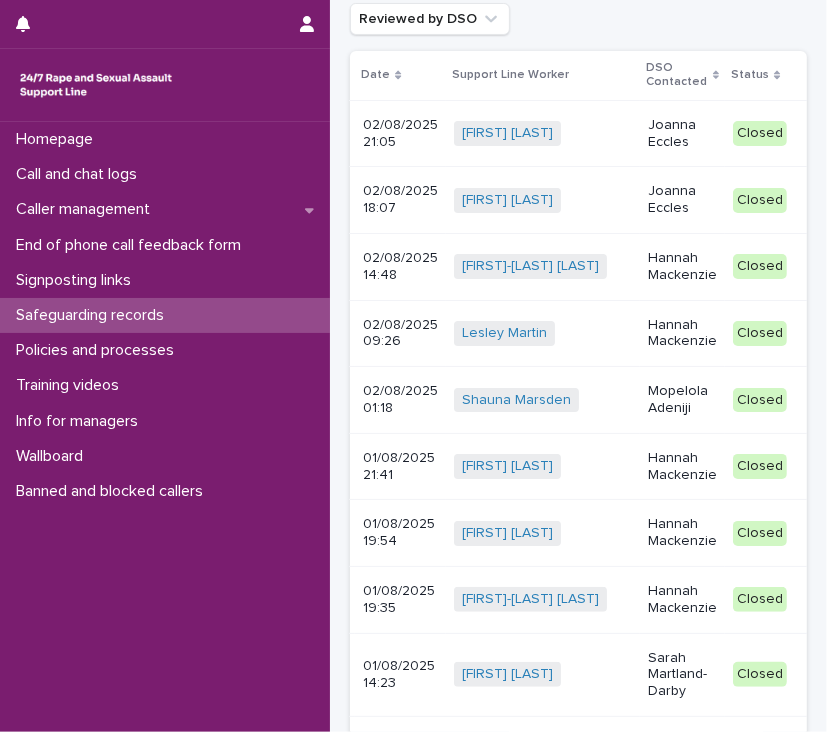 click on "Joanna Eccles" at bounding box center [682, 134] 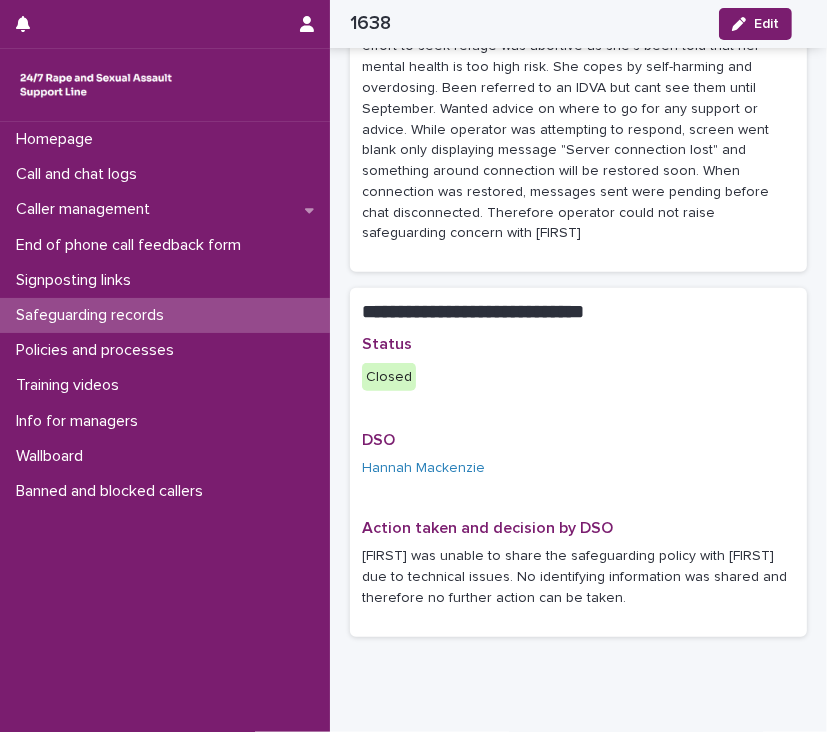 scroll, scrollTop: 771, scrollLeft: 0, axis: vertical 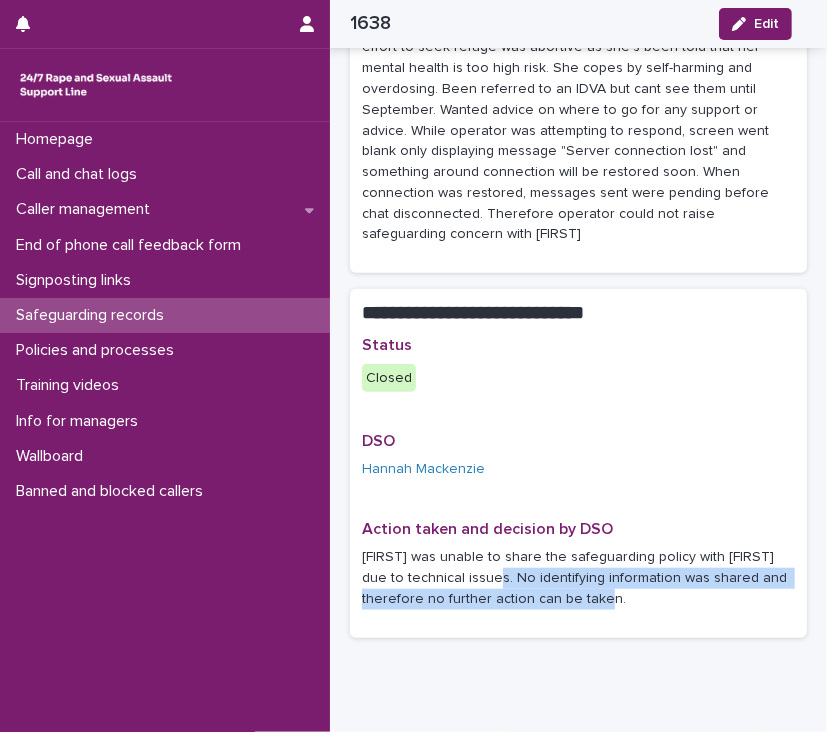 drag, startPoint x: 485, startPoint y: 559, endPoint x: 619, endPoint y: 582, distance: 135.95955 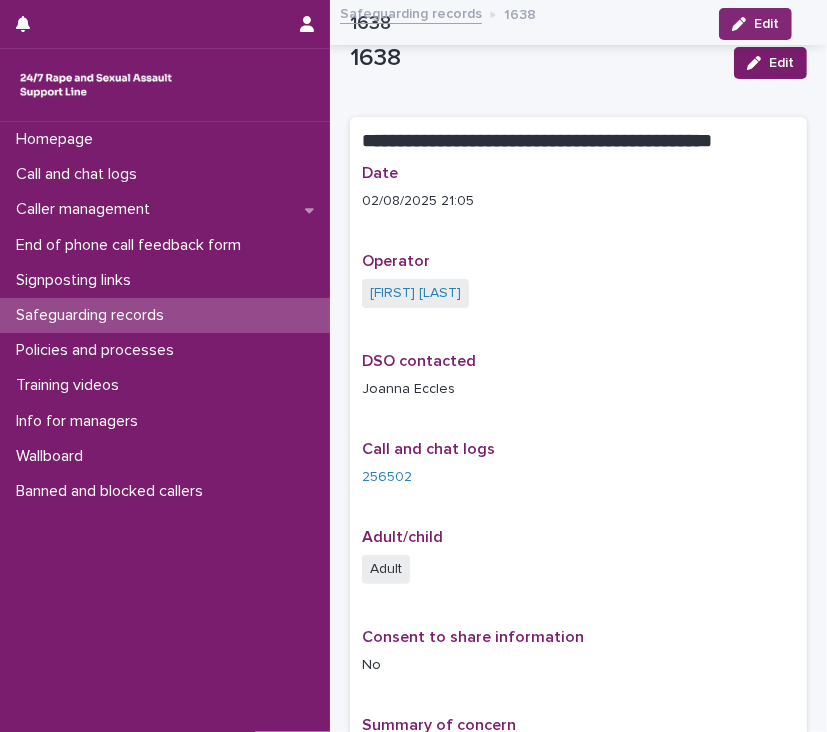 scroll, scrollTop: 0, scrollLeft: 0, axis: both 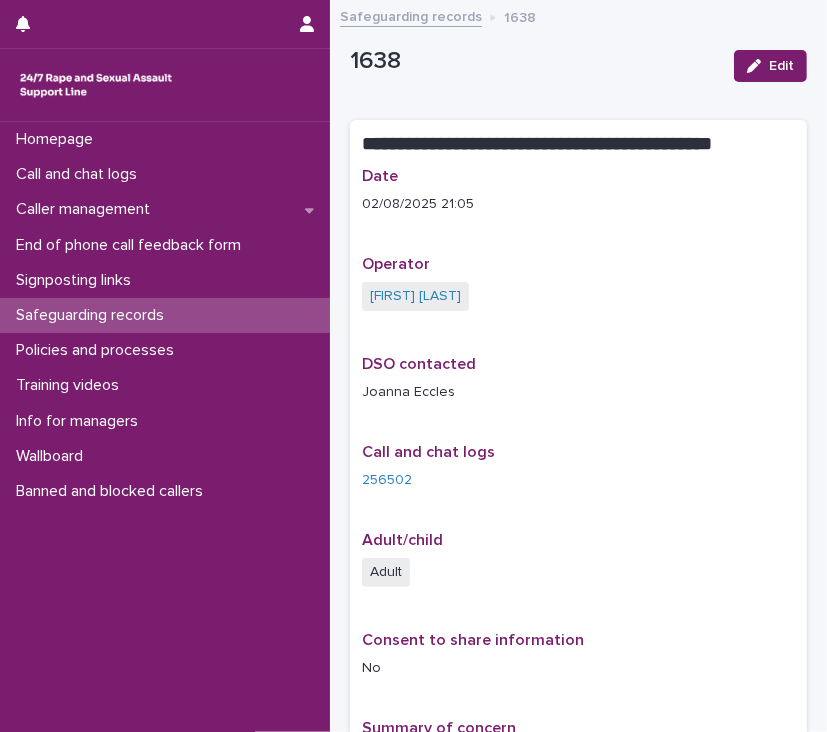click on "Safeguarding records" at bounding box center (411, 15) 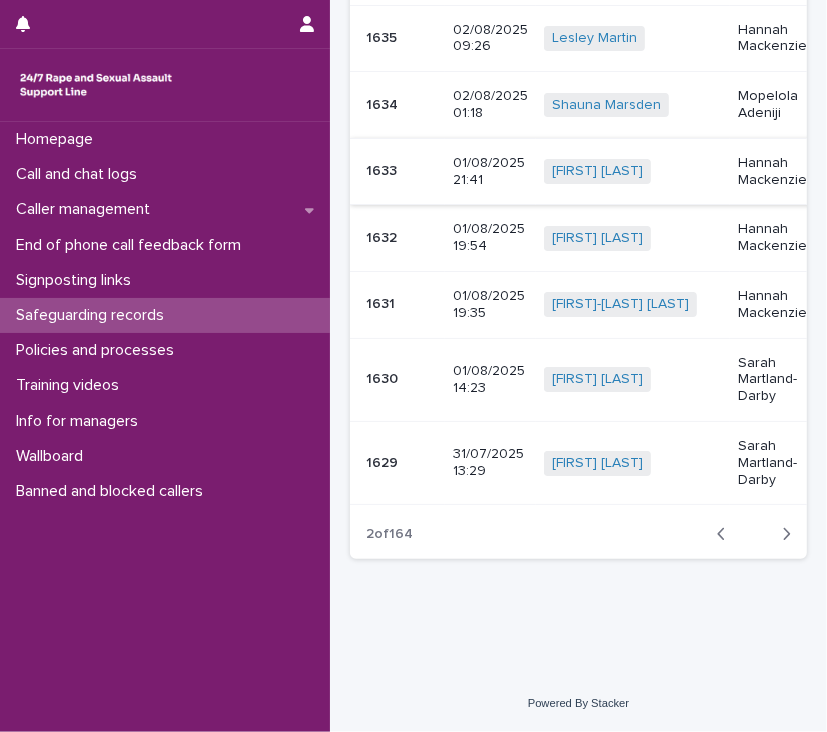 scroll, scrollTop: 429, scrollLeft: 0, axis: vertical 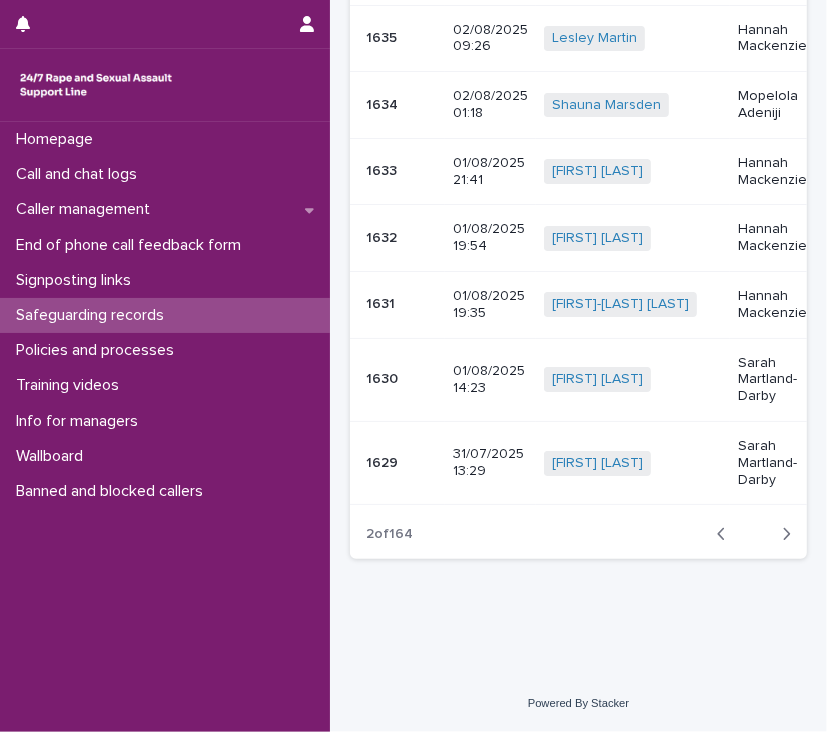 click on "Back" at bounding box center (727, 534) 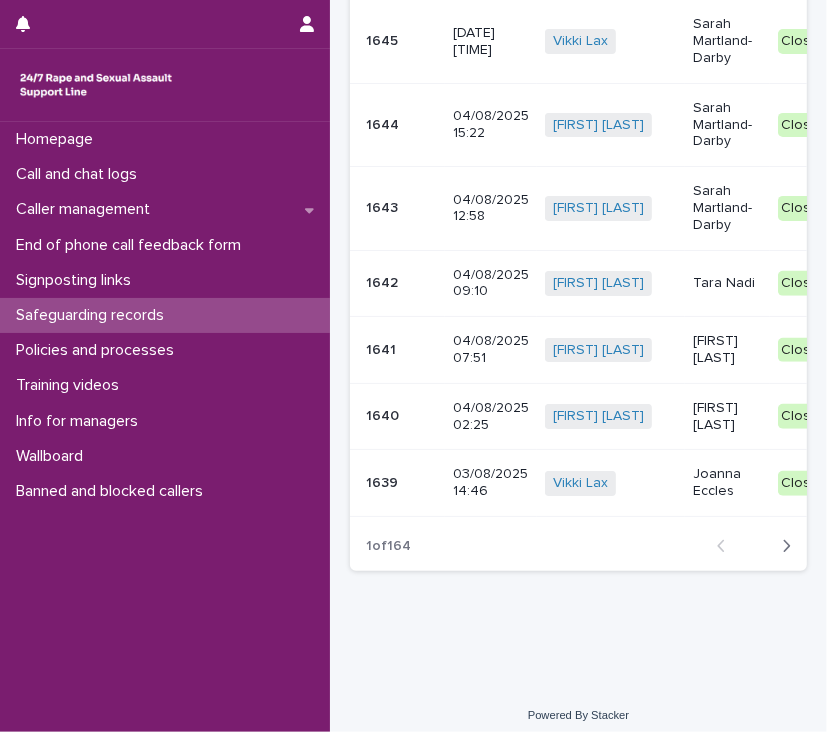 scroll, scrollTop: 0, scrollLeft: 0, axis: both 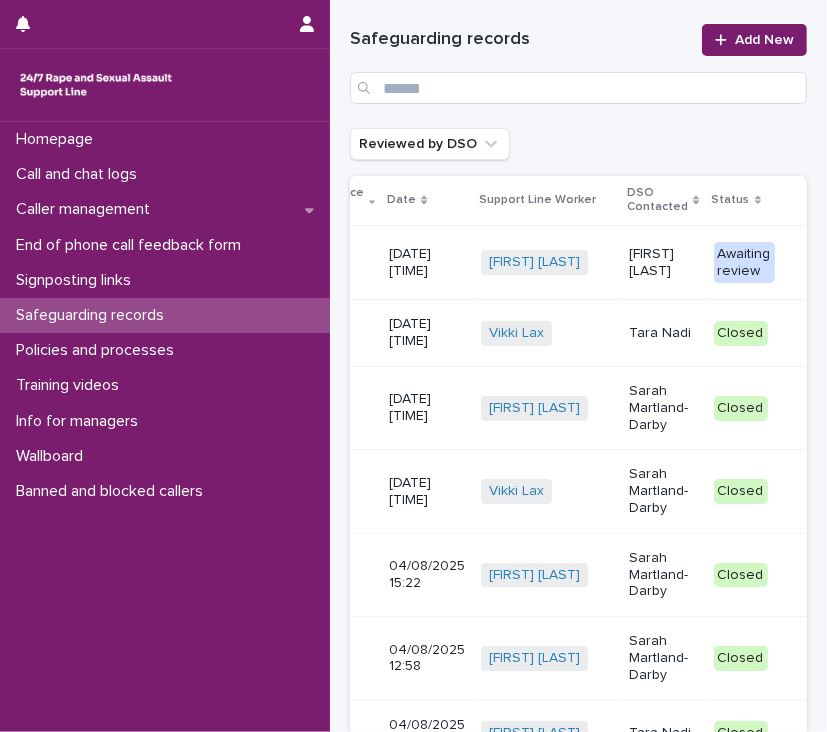 click on "Siria Capezzani" at bounding box center (663, 263) 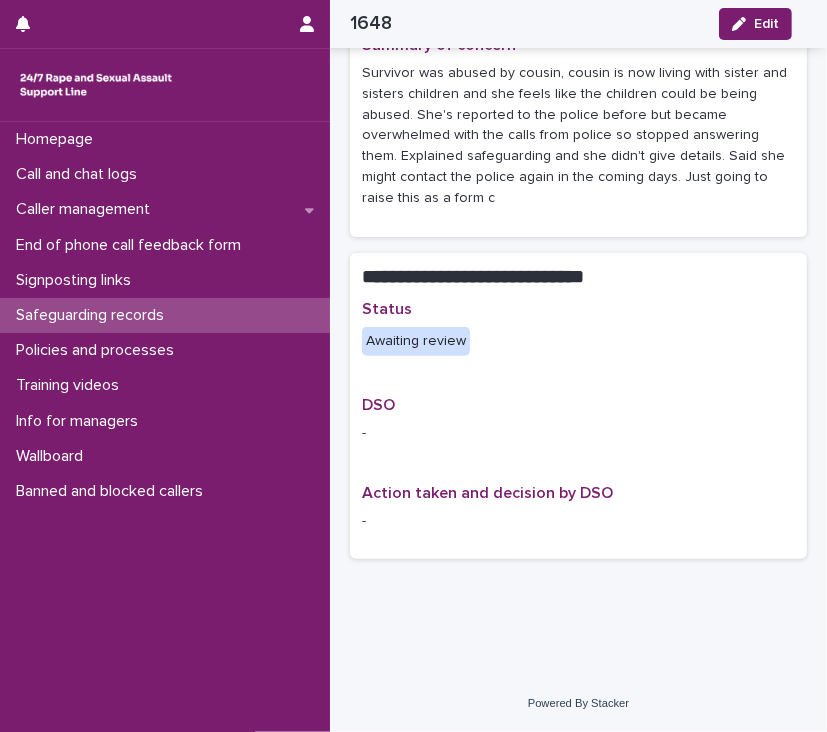scroll, scrollTop: 0, scrollLeft: 0, axis: both 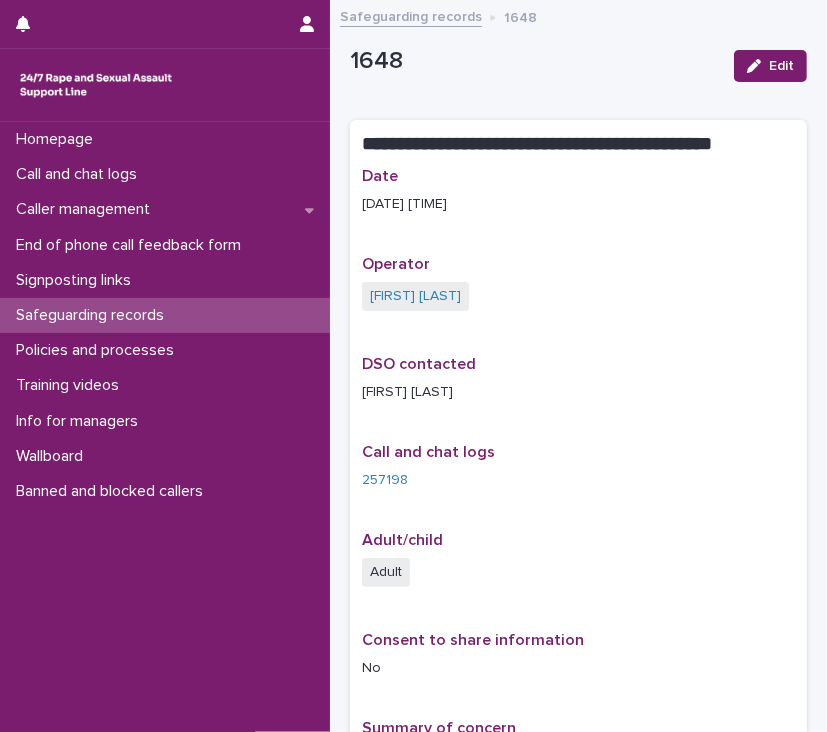 click on "Safeguarding records" at bounding box center [411, 15] 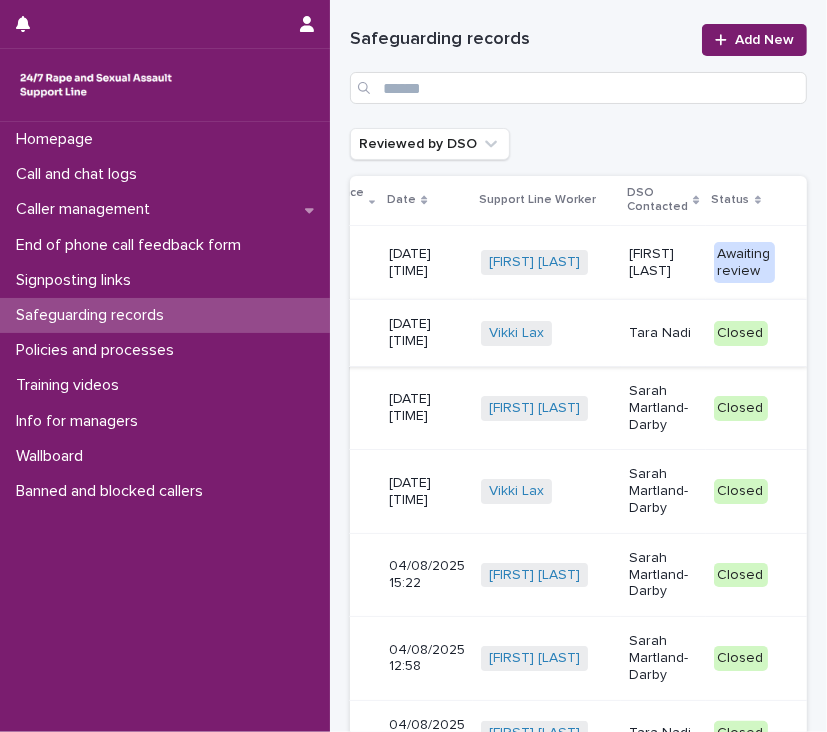scroll, scrollTop: 0, scrollLeft: 0, axis: both 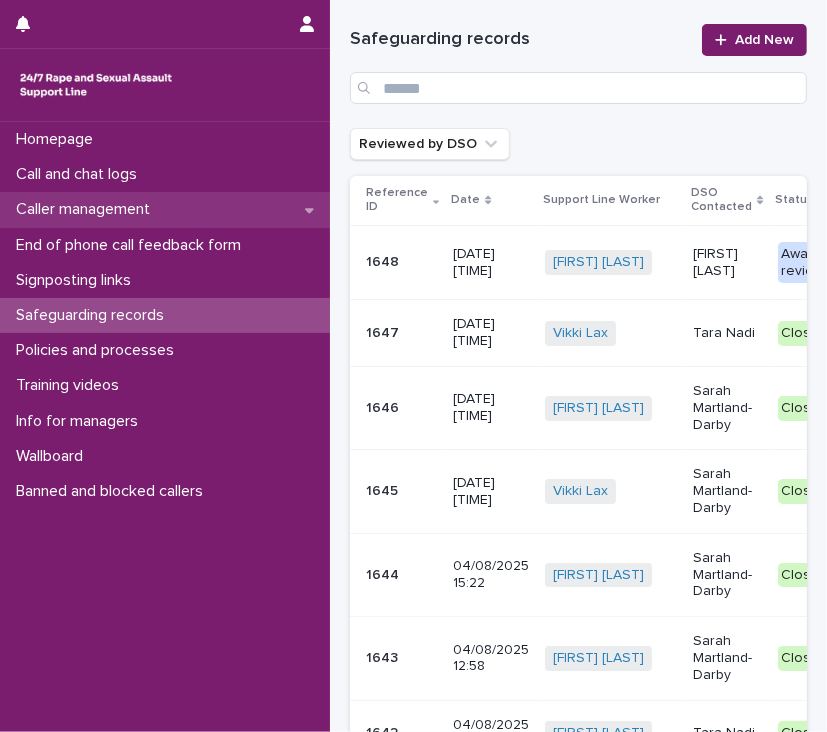 click on "Caller management" at bounding box center [87, 209] 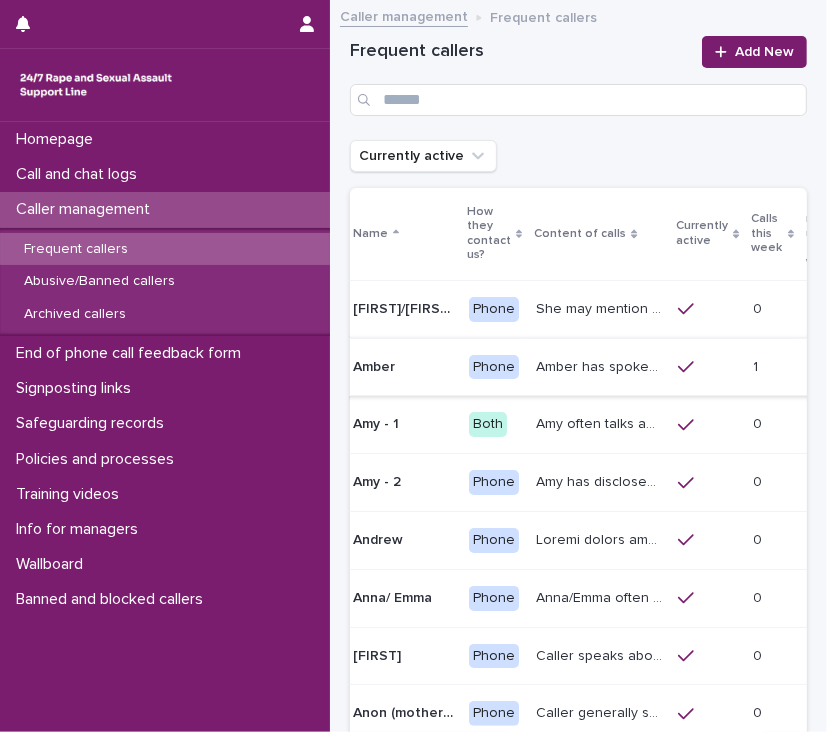 scroll, scrollTop: 0, scrollLeft: 0, axis: both 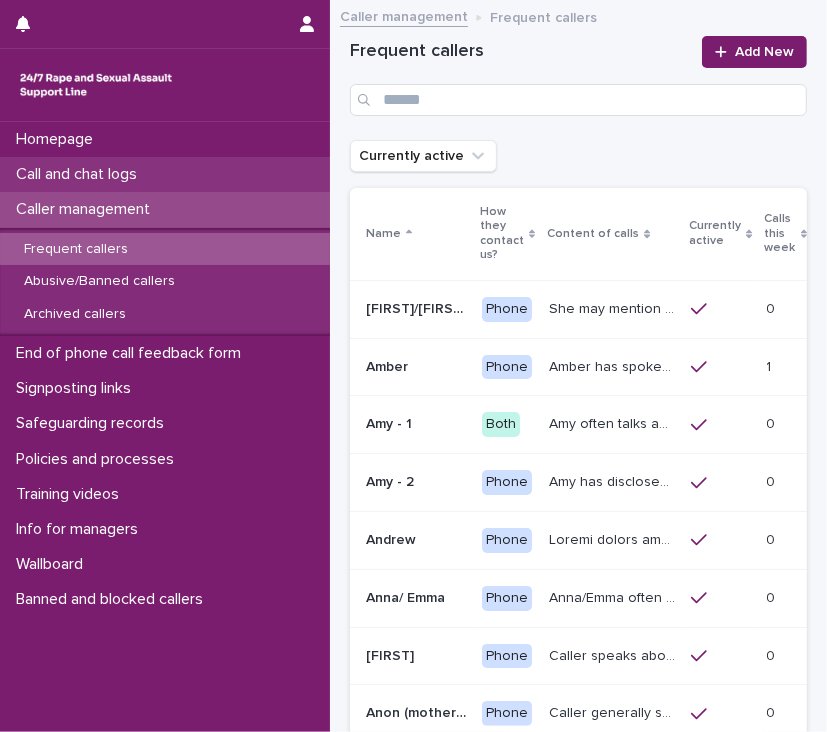 click on "Call and chat logs" at bounding box center (165, 174) 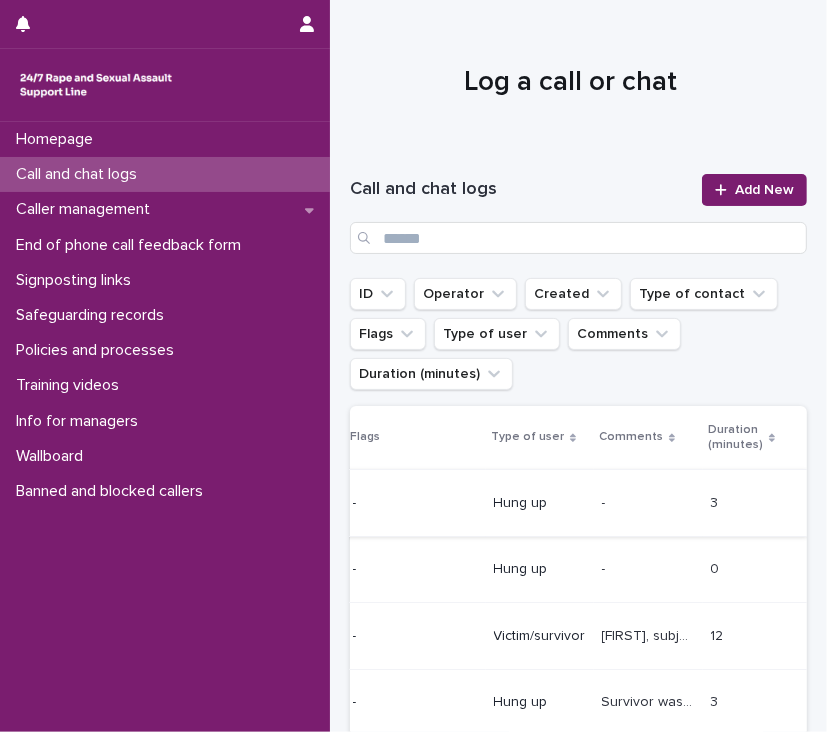 scroll, scrollTop: 0, scrollLeft: 306, axis: horizontal 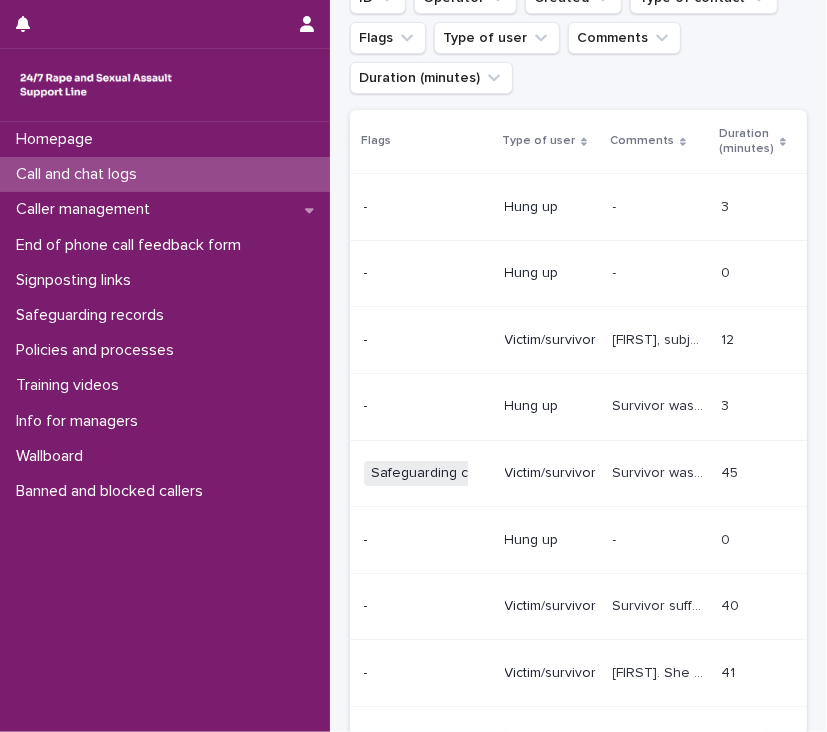 click on "Survivor was abused by her cousin and cousin now lives with other children so will raise a safegaurding form (has been reported to police before). Survivor also has PTSD and flashbacks" at bounding box center (661, 471) 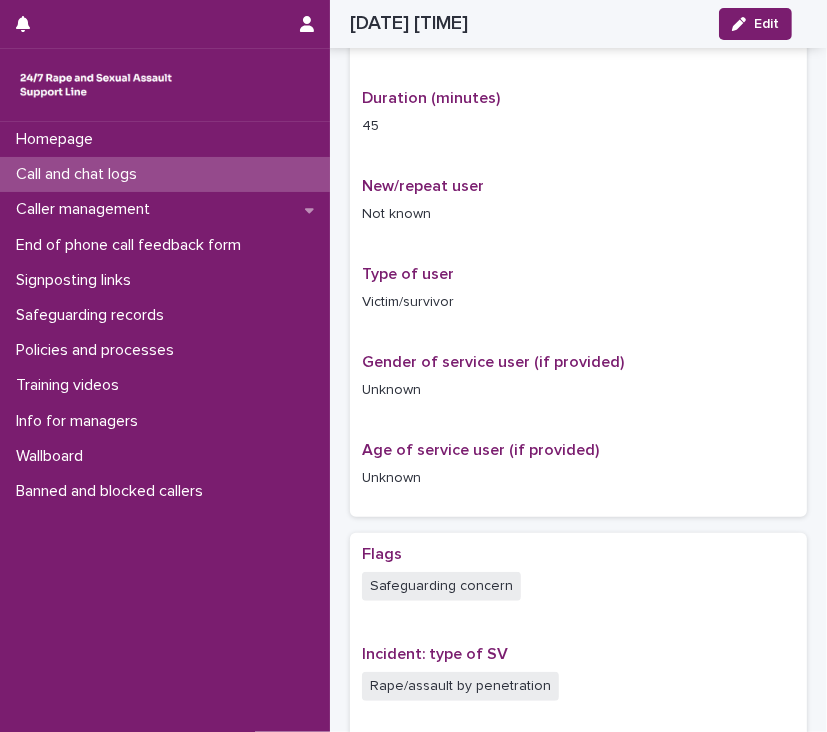 scroll, scrollTop: 0, scrollLeft: 0, axis: both 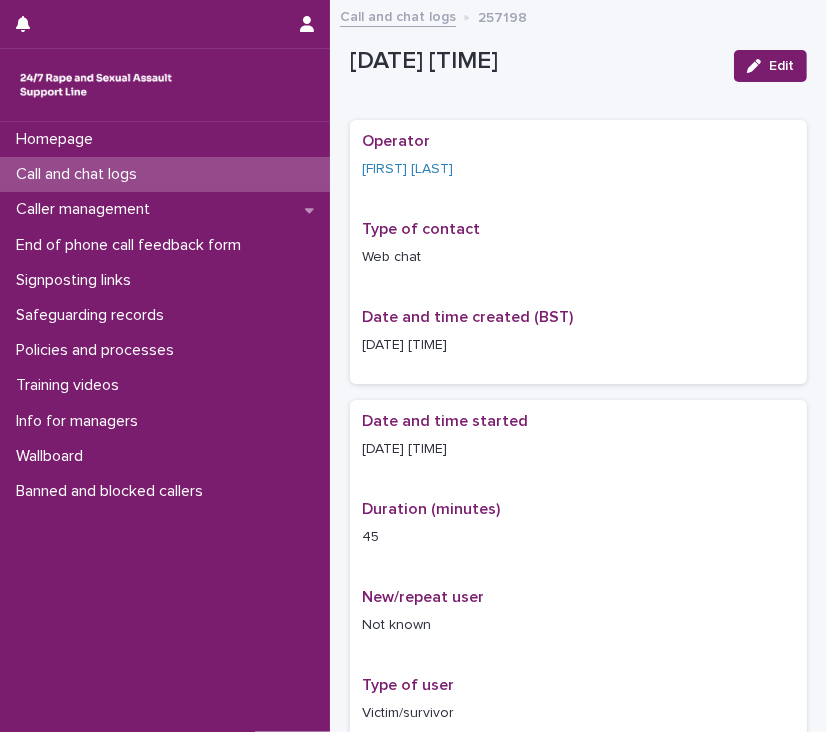 click on "Call and chat logs" at bounding box center (398, 15) 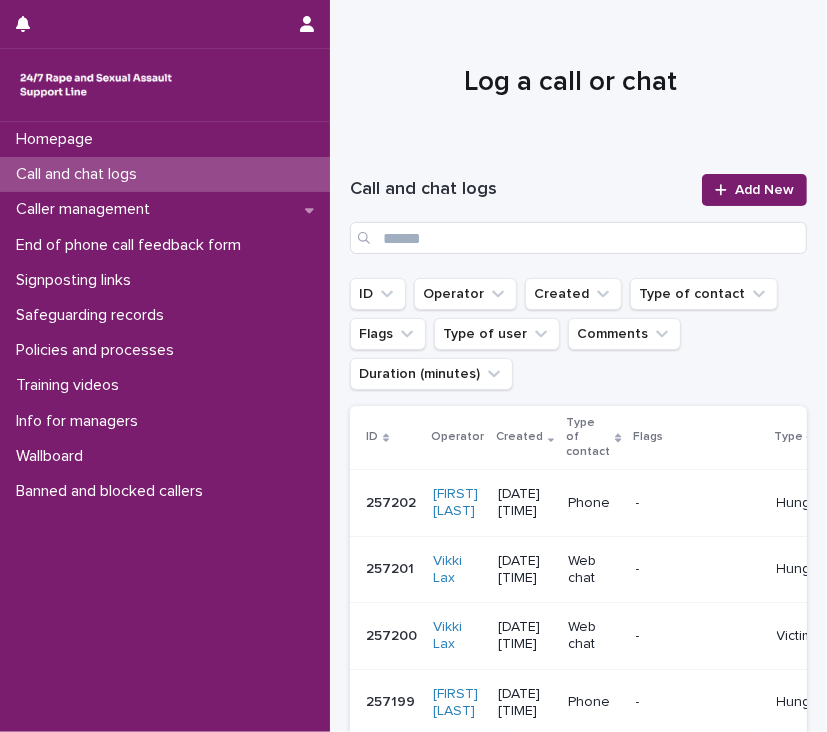 scroll, scrollTop: 11, scrollLeft: 0, axis: vertical 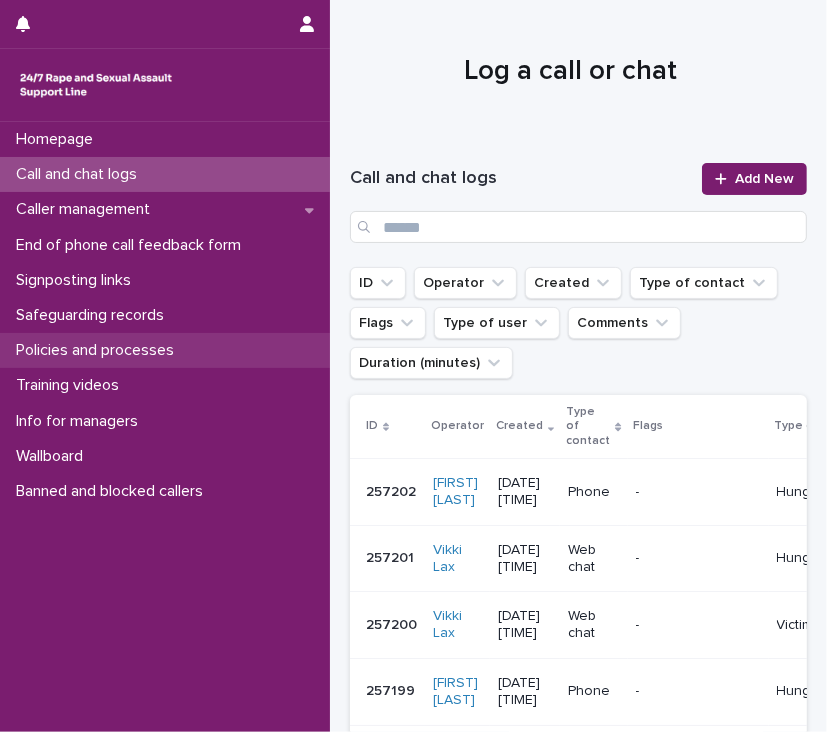 click on "Policies and processes" at bounding box center [165, 350] 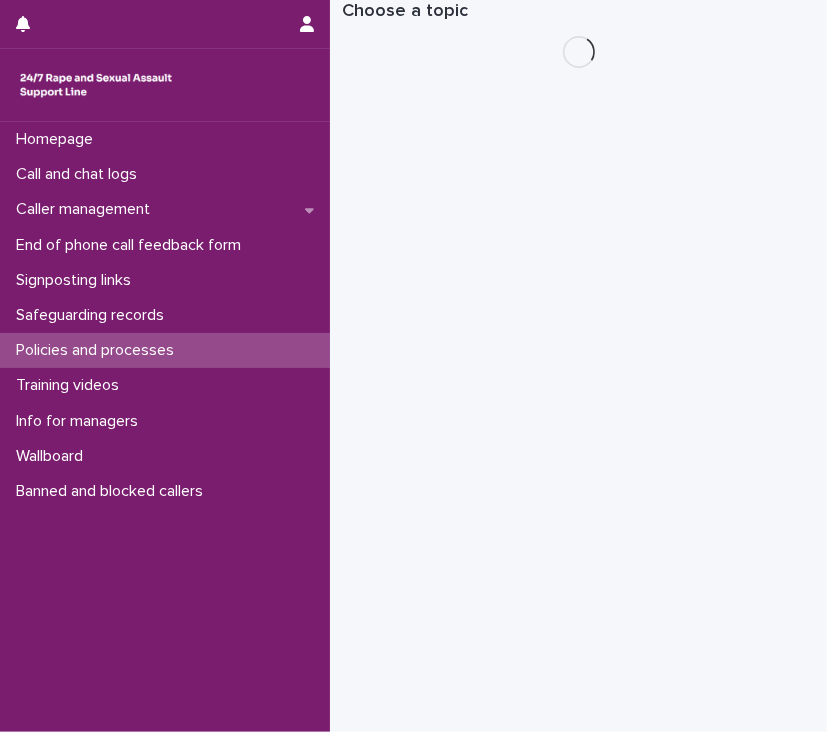 scroll, scrollTop: 0, scrollLeft: 0, axis: both 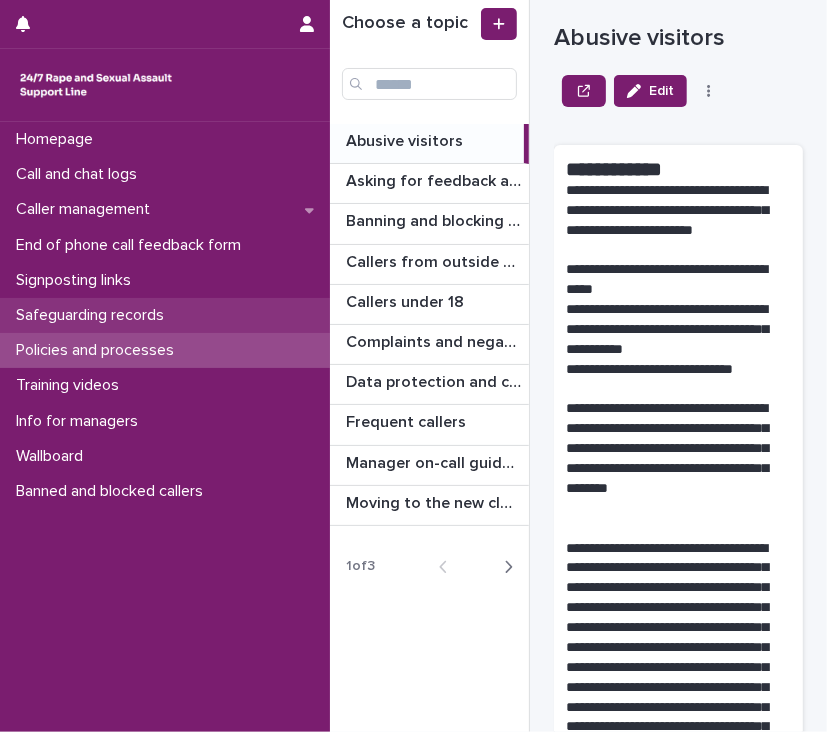 click on "Safeguarding records" at bounding box center (94, 315) 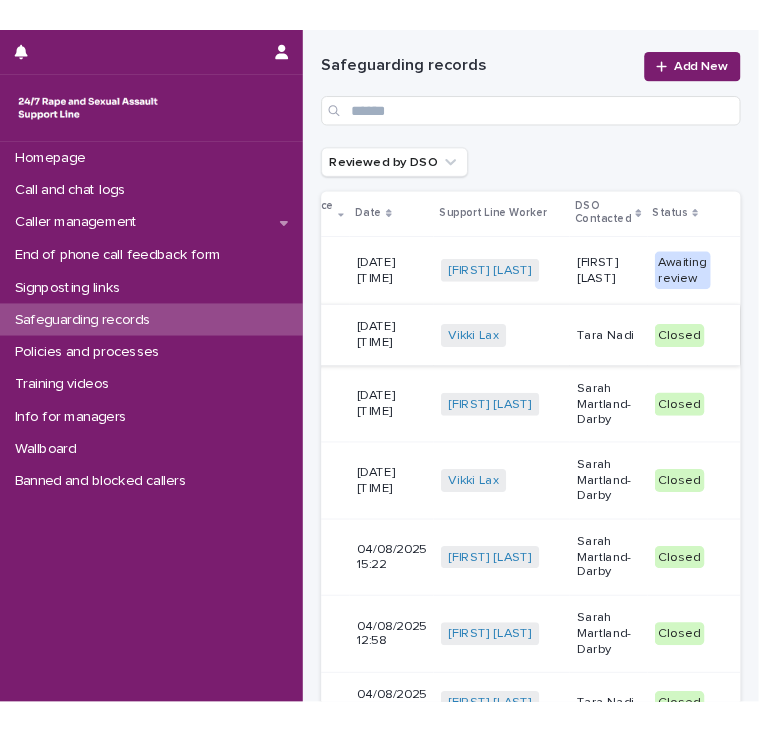 scroll, scrollTop: 0, scrollLeft: 0, axis: both 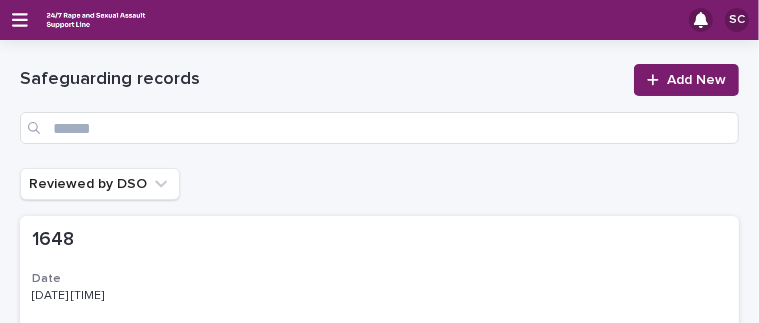 click on "Reviewed by DSO" at bounding box center [379, 184] 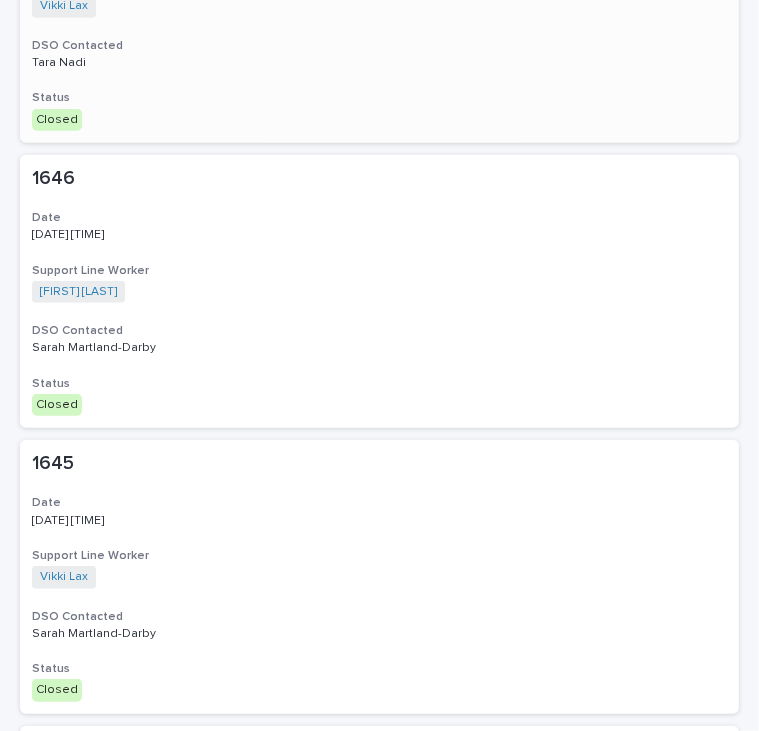 scroll, scrollTop: 0, scrollLeft: 0, axis: both 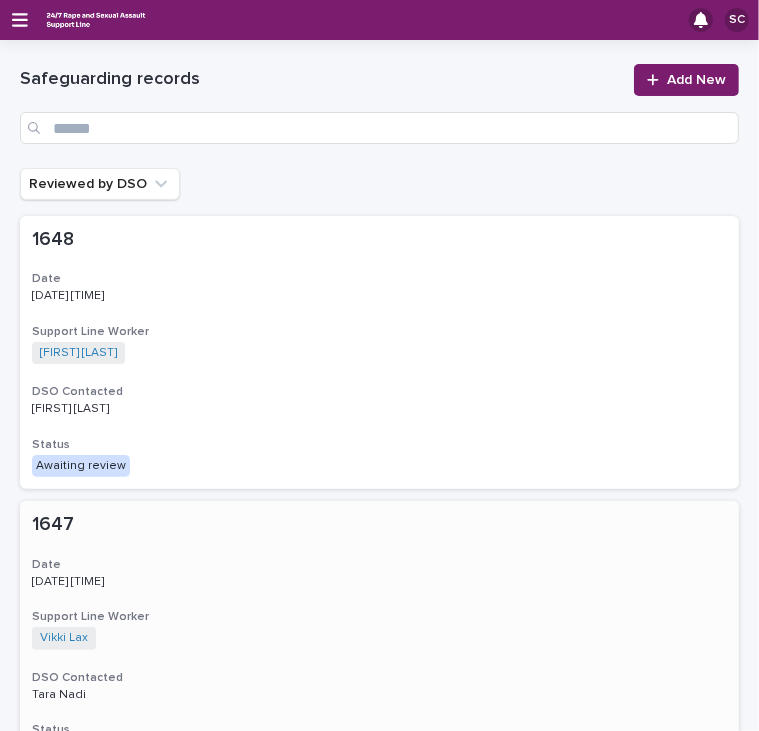 click on "1647 1647   Date 05/08/2025 18:04 Support Line Worker Vikki Lax   + 0 DSO Contacted Tara Nadi Status Closed" at bounding box center (379, 637) 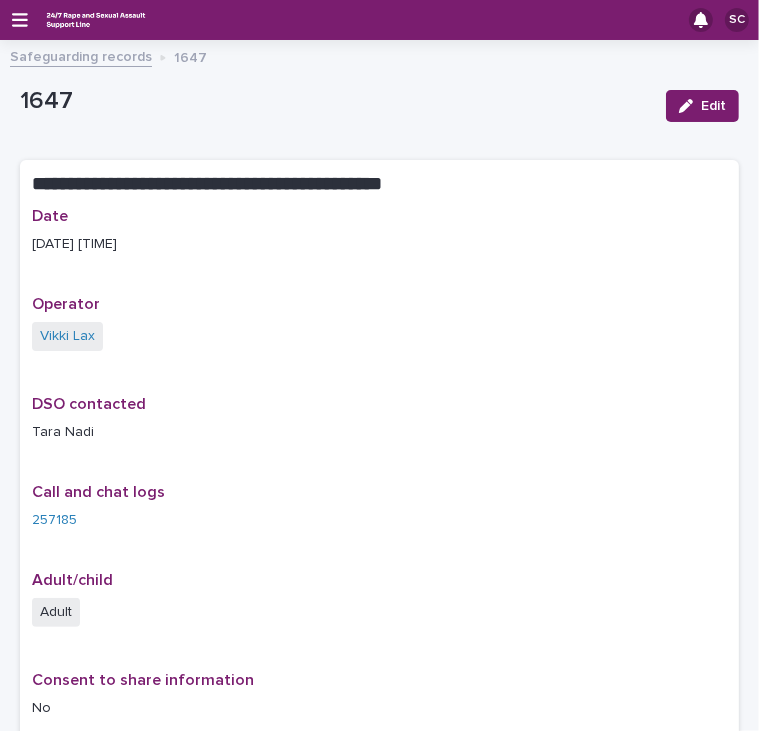click on "Safeguarding records" at bounding box center (81, 55) 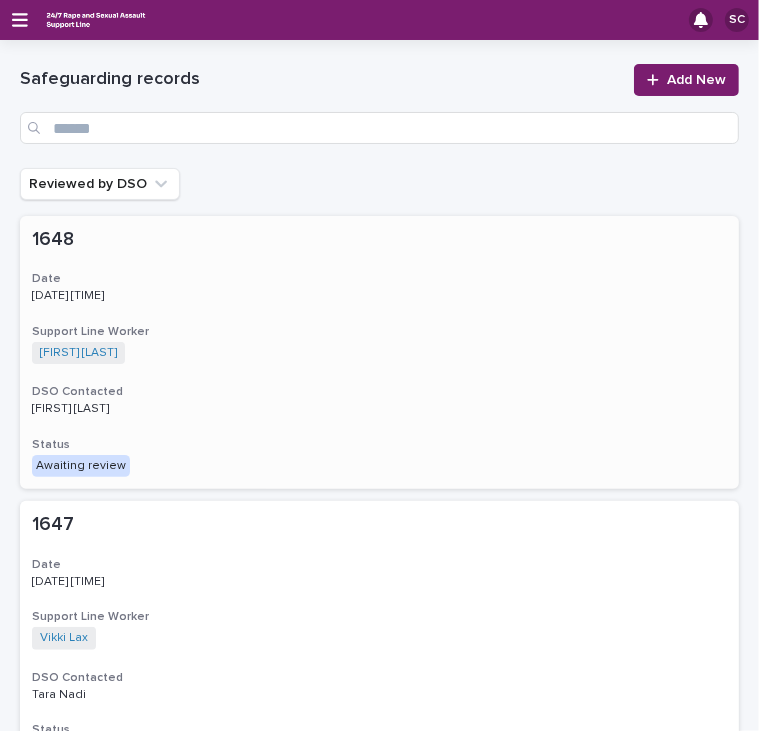 click on "Siria Capezzani" at bounding box center [207, 407] 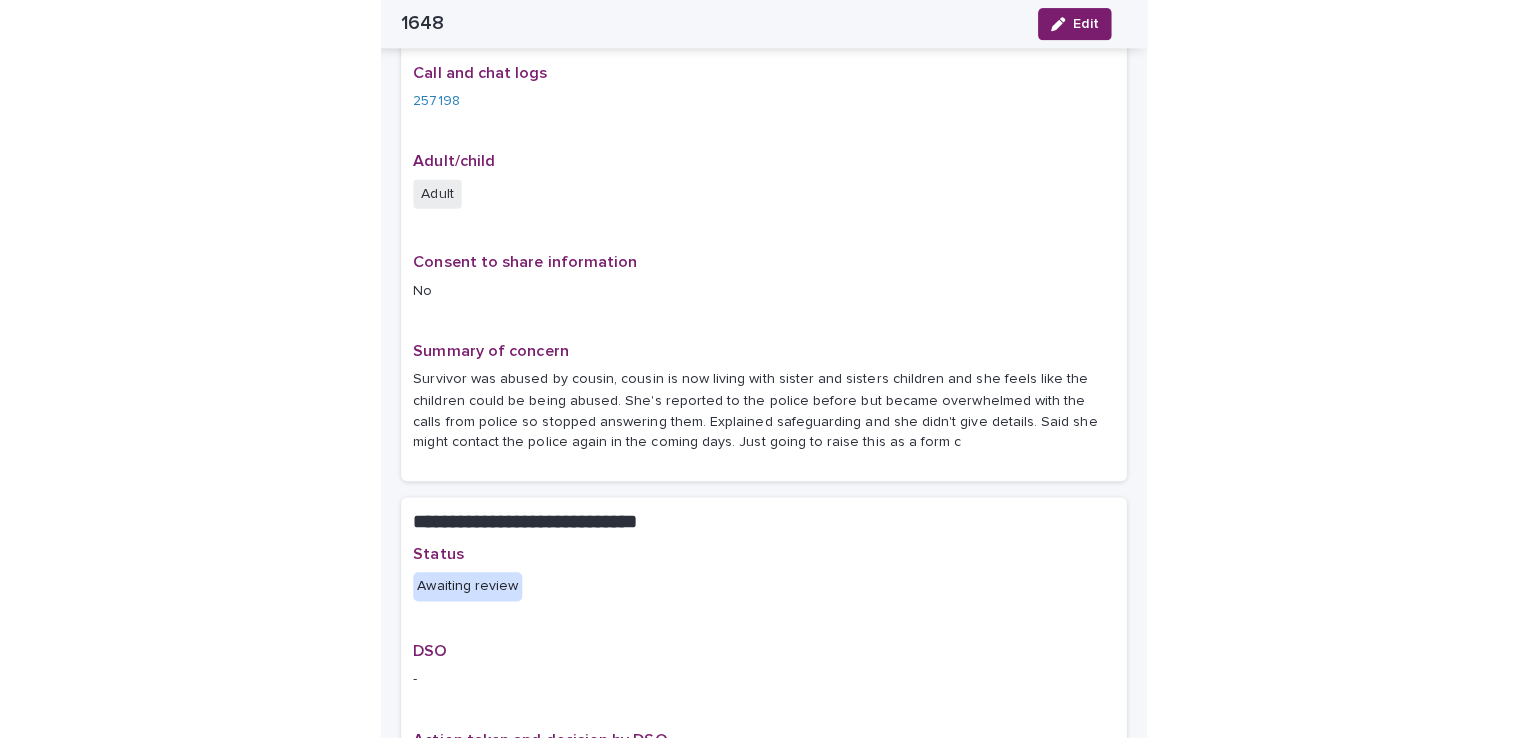 scroll, scrollTop: 411, scrollLeft: 0, axis: vertical 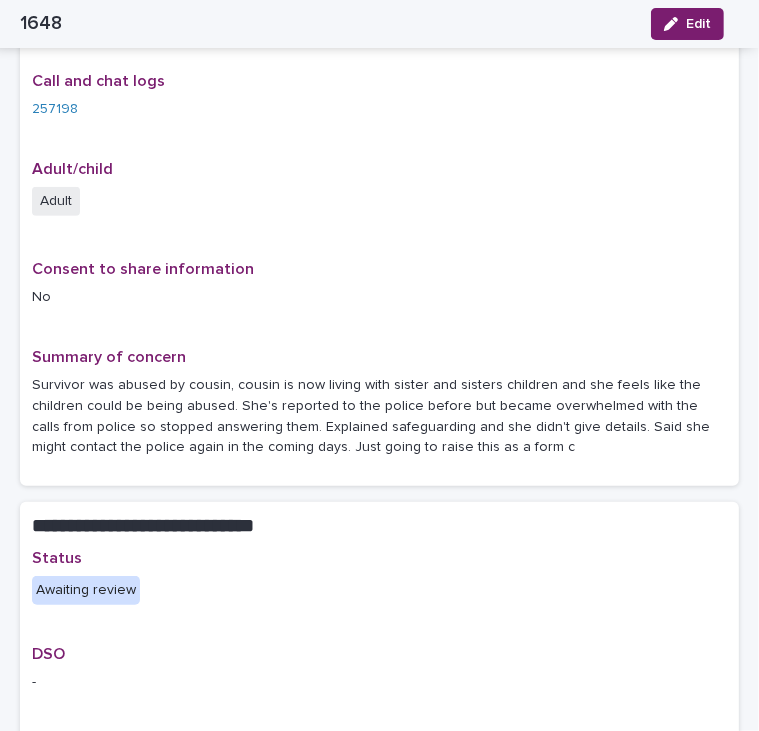 click on "Adult" at bounding box center (379, 203) 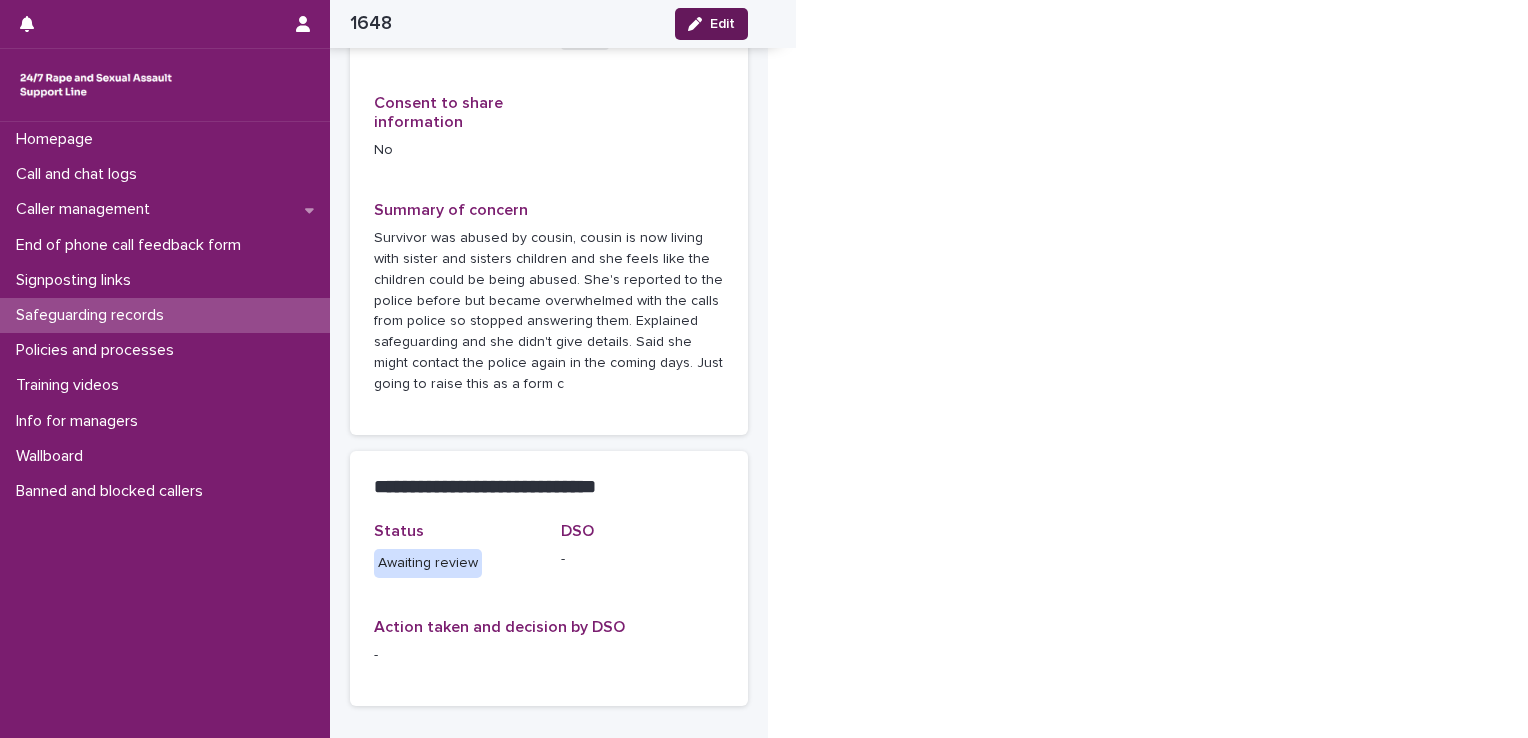 scroll, scrollTop: 373, scrollLeft: 0, axis: vertical 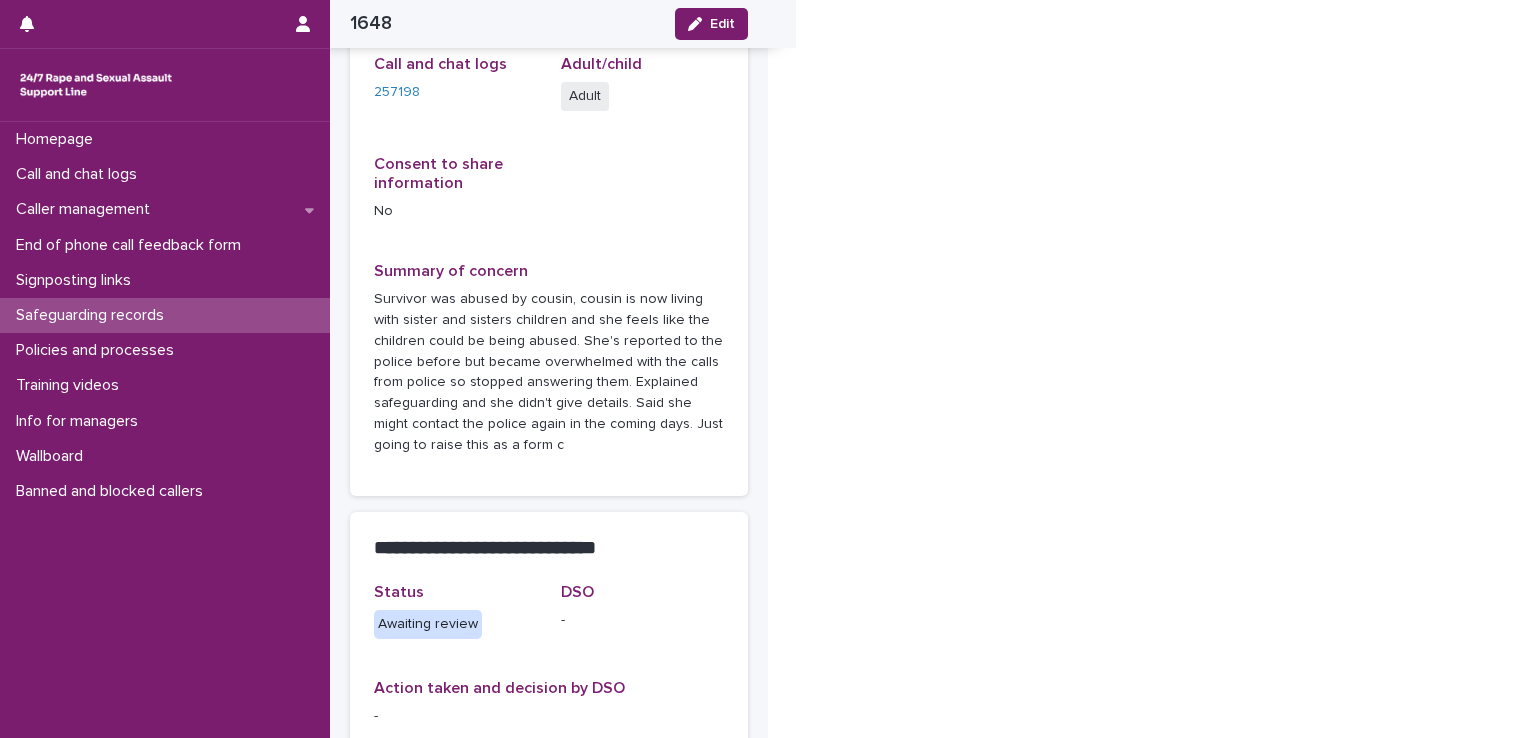 click on "Survivor was abused by cousin, cousin is now living with sister and sisters children and she feels like the children could be being abused. She's reported to the police before but became overwhelmed with the calls from police so stopped answering them. Explained safeguarding and she didn't give details. Said she might contact the police again in the coming days. Just going to raise this as a form c" at bounding box center (549, 372) 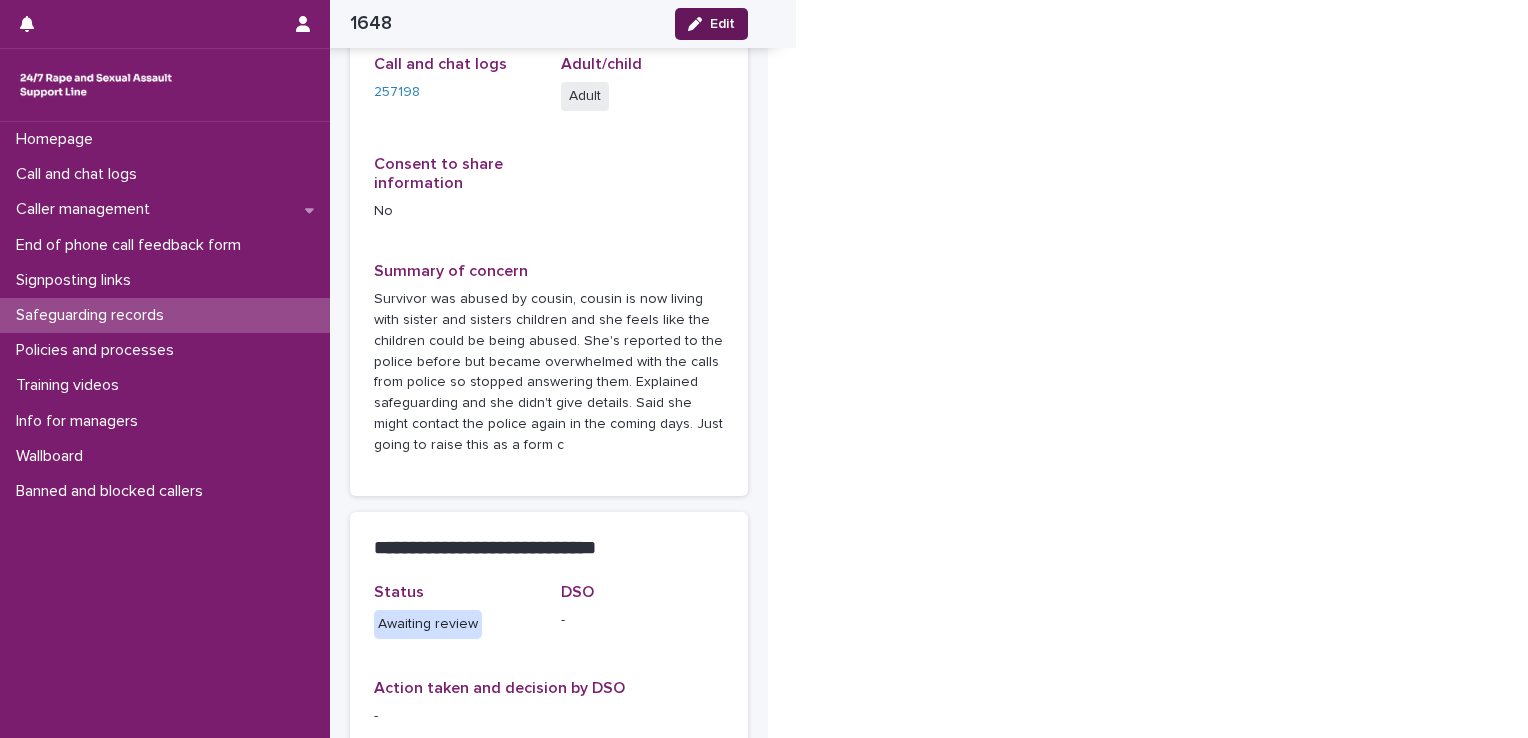 click on "Edit" at bounding box center (711, 24) 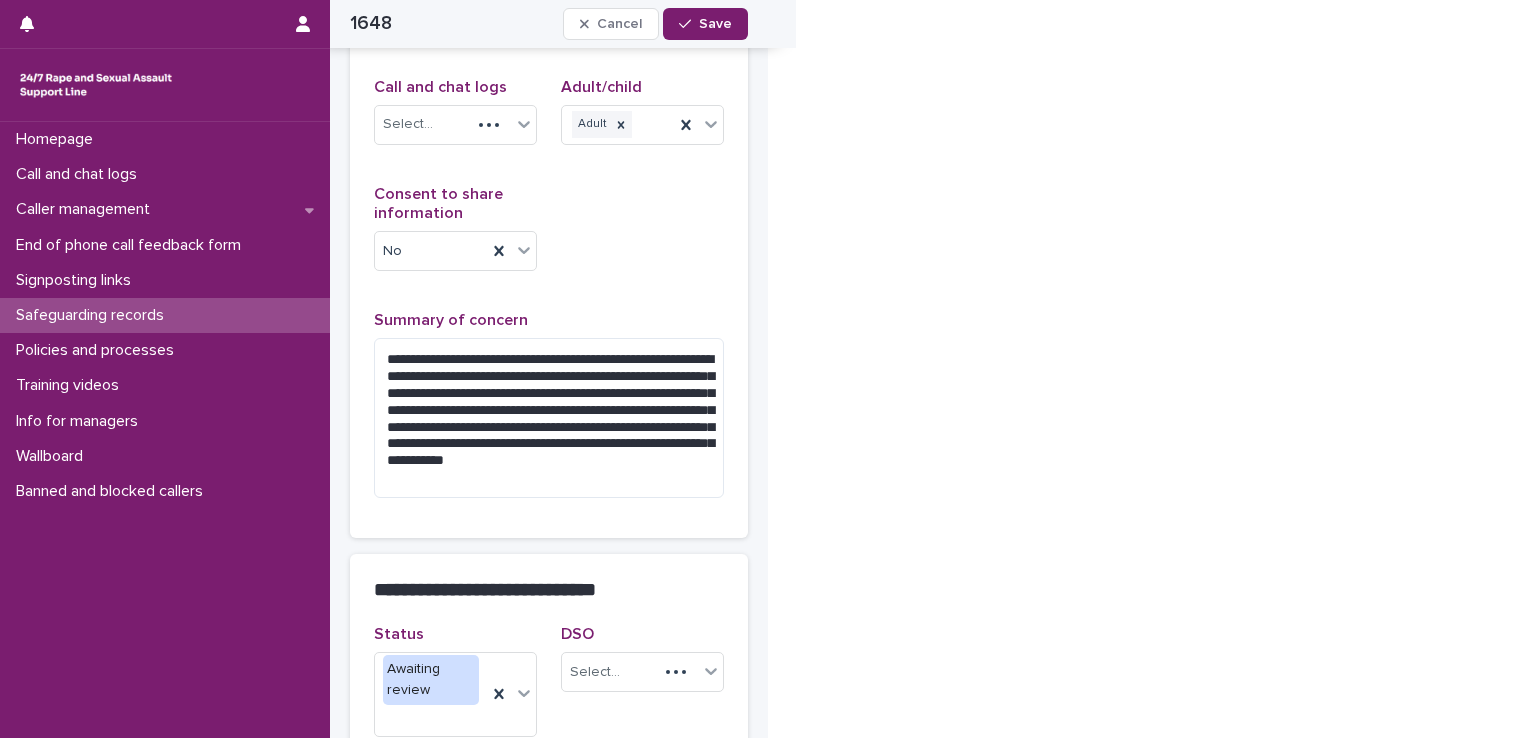 scroll, scrollTop: 378, scrollLeft: 0, axis: vertical 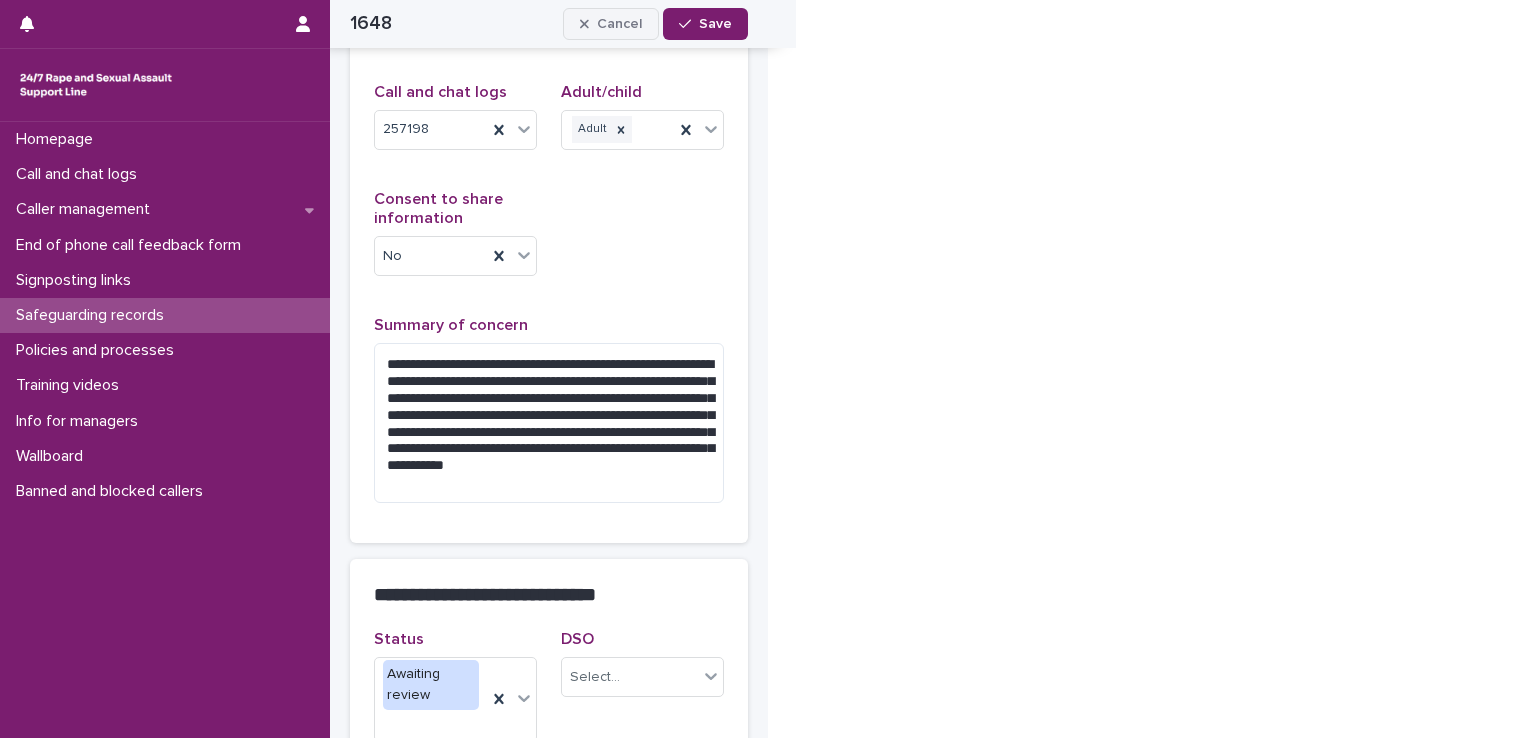click on "Cancel" at bounding box center (619, 24) 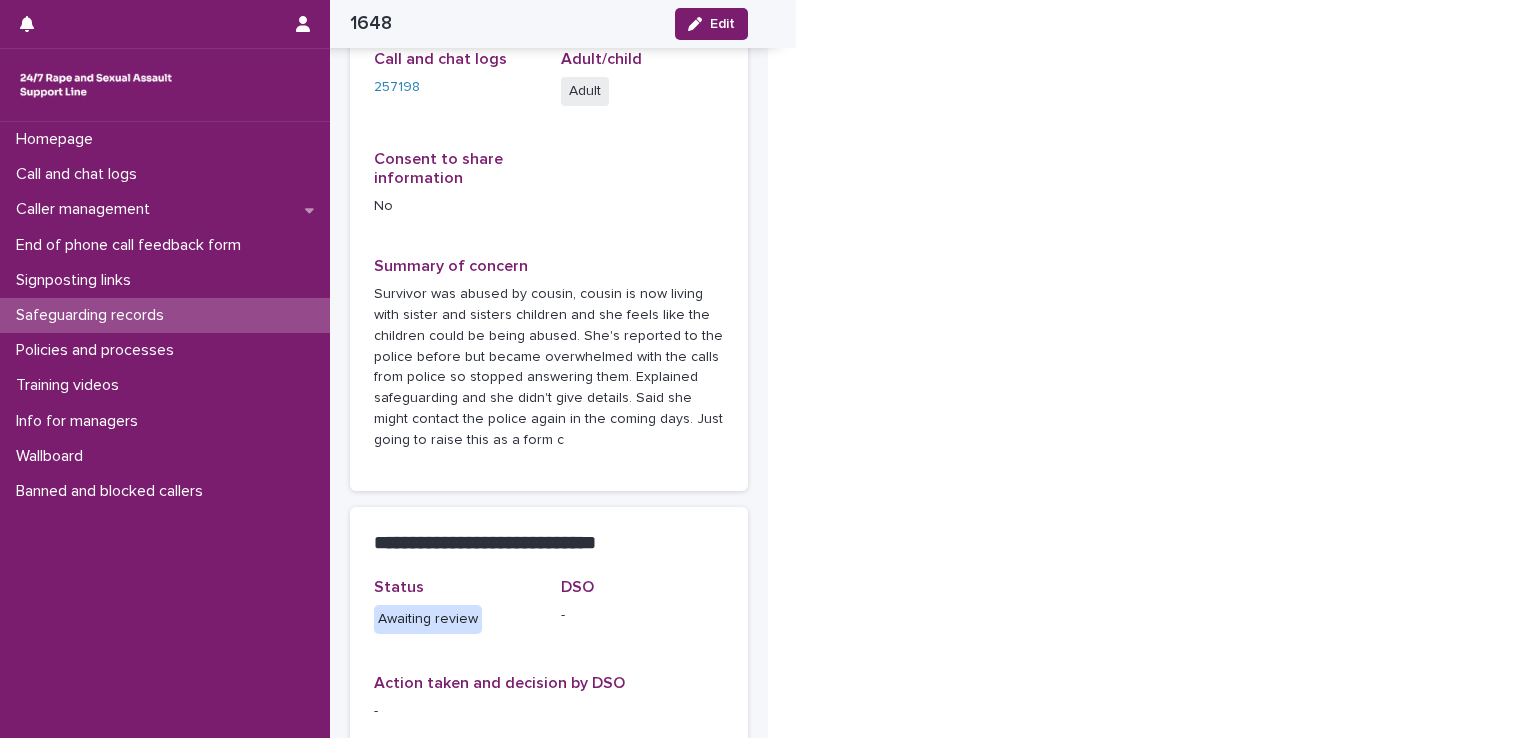 scroll, scrollTop: 314, scrollLeft: 0, axis: vertical 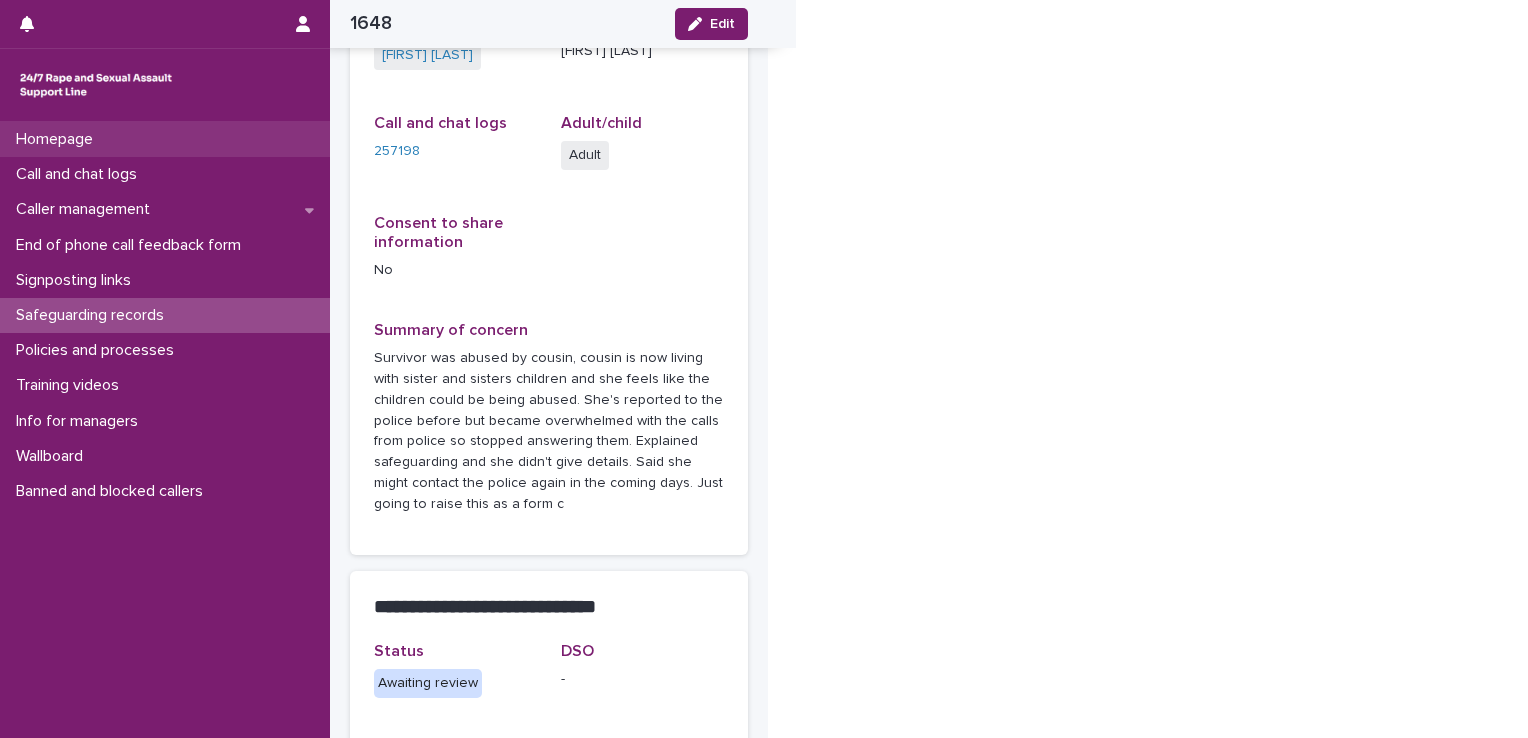 click on "Homepage" at bounding box center (165, 139) 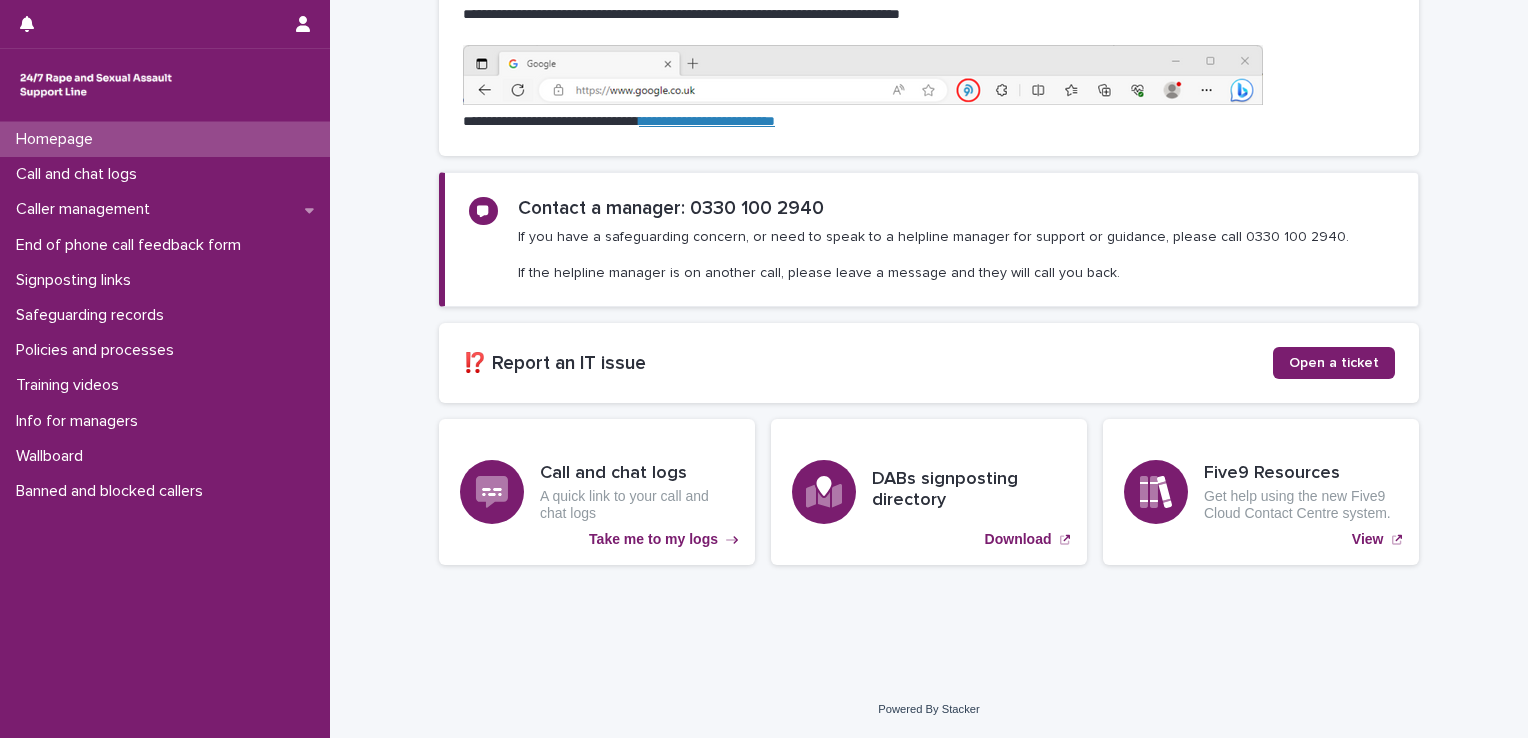 scroll, scrollTop: 0, scrollLeft: 0, axis: both 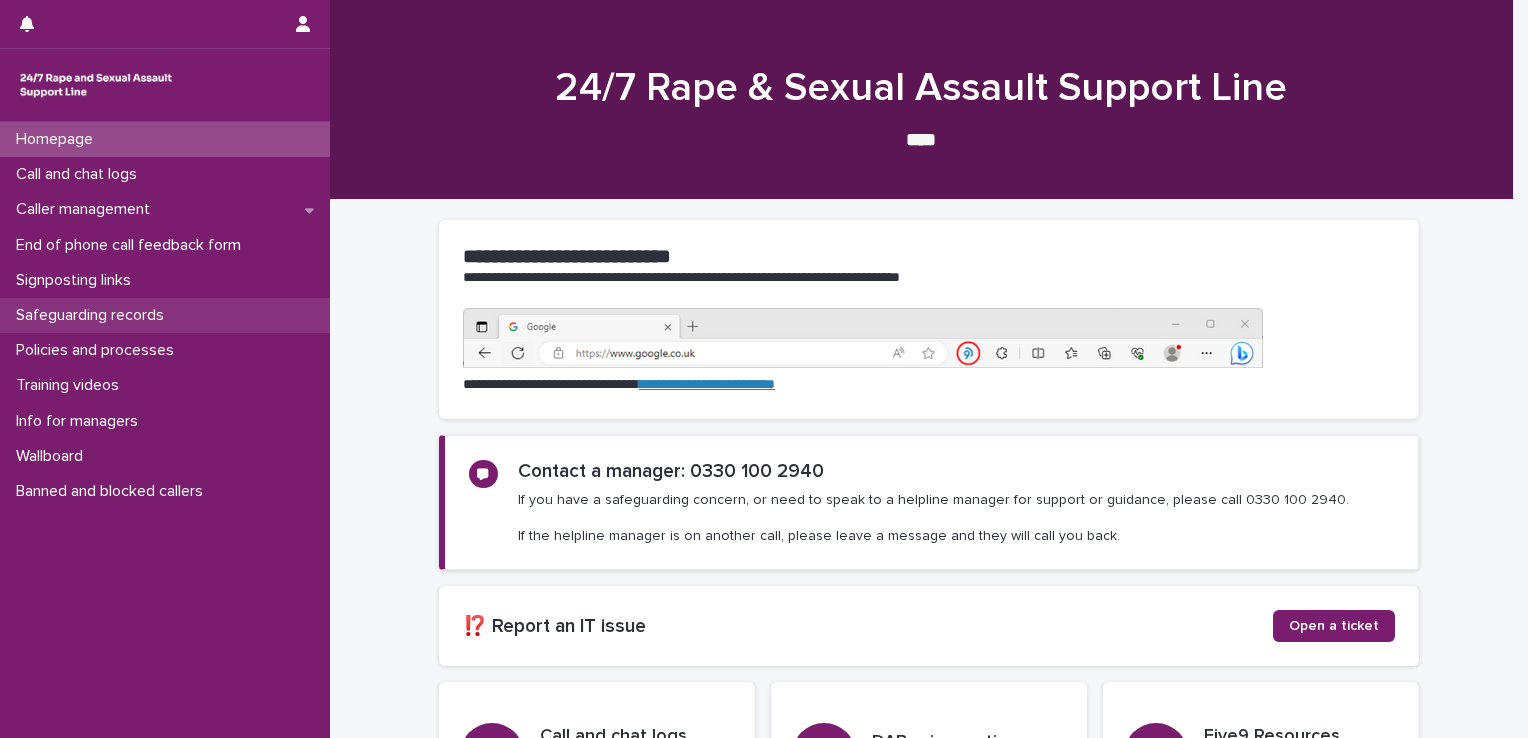 click on "Safeguarding records" at bounding box center (94, 315) 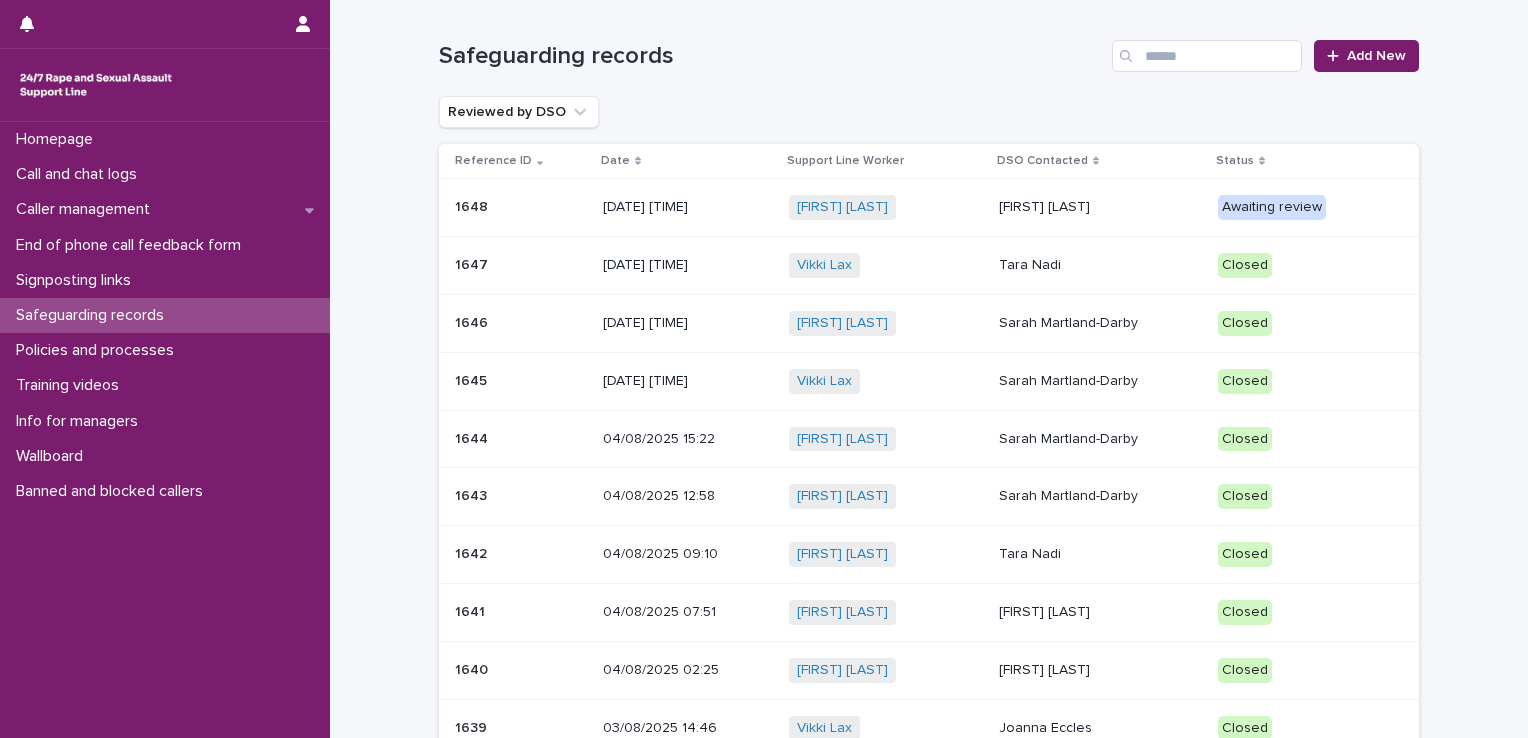 click on "Awaiting review" at bounding box center (1302, 207) 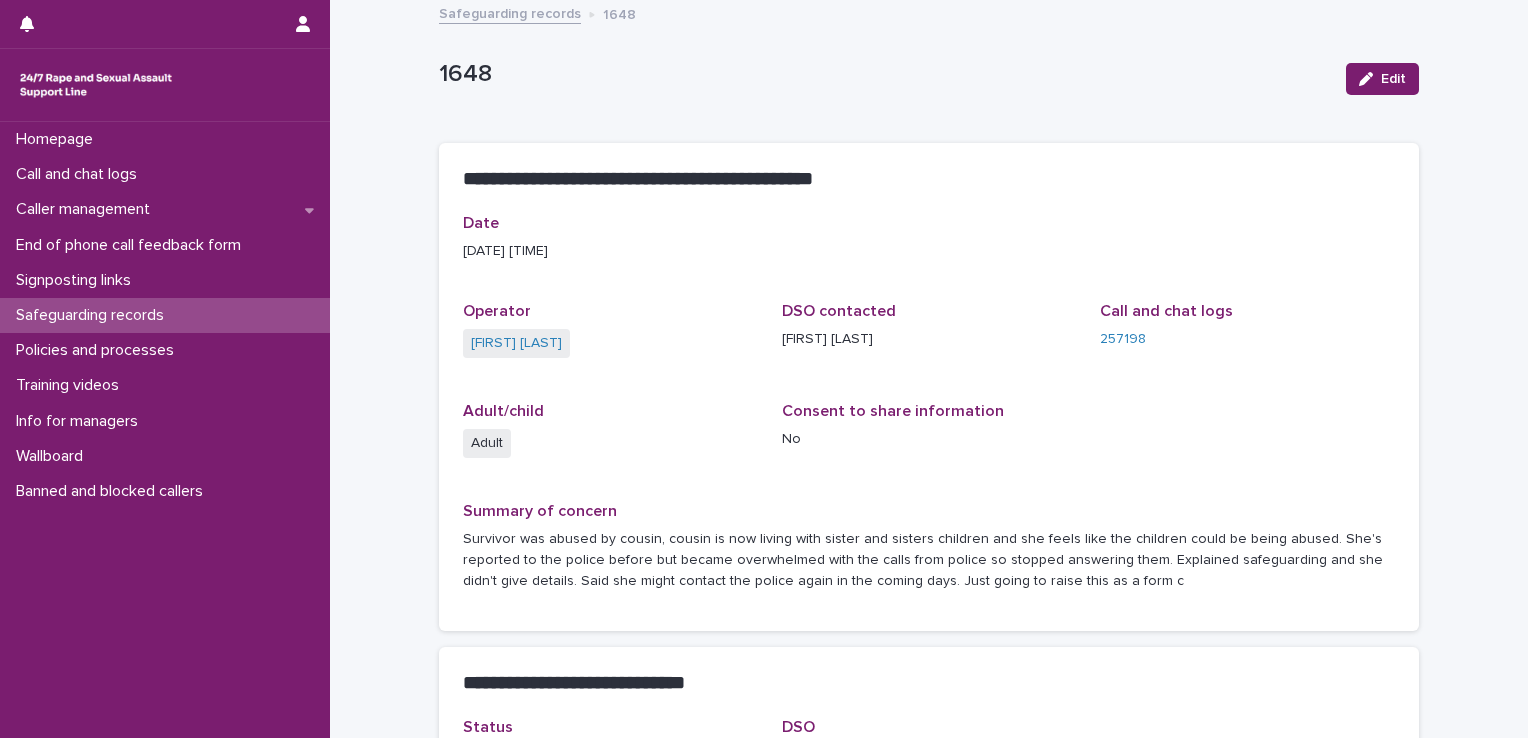 scroll, scrollTop: 4, scrollLeft: 0, axis: vertical 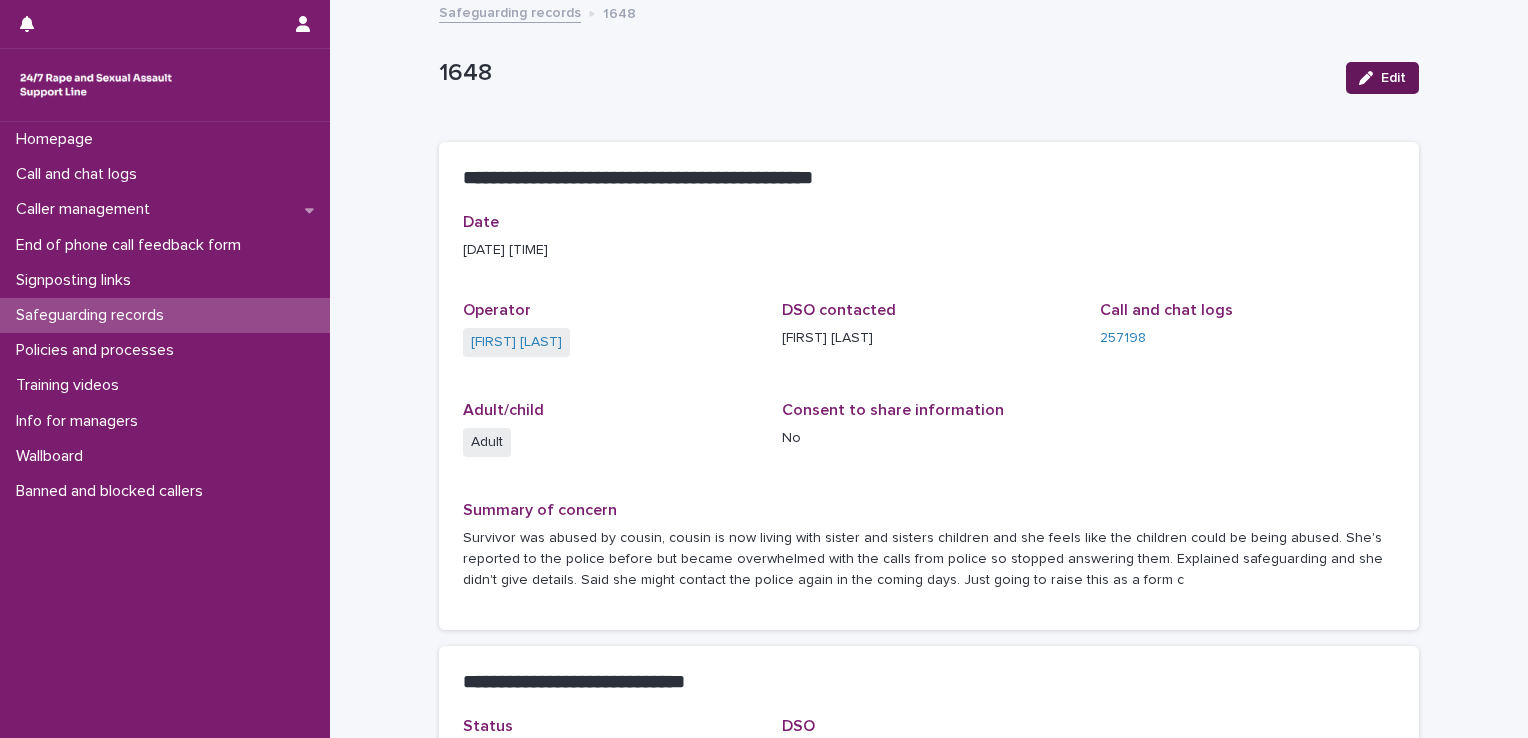 click on "Edit" at bounding box center [1382, 78] 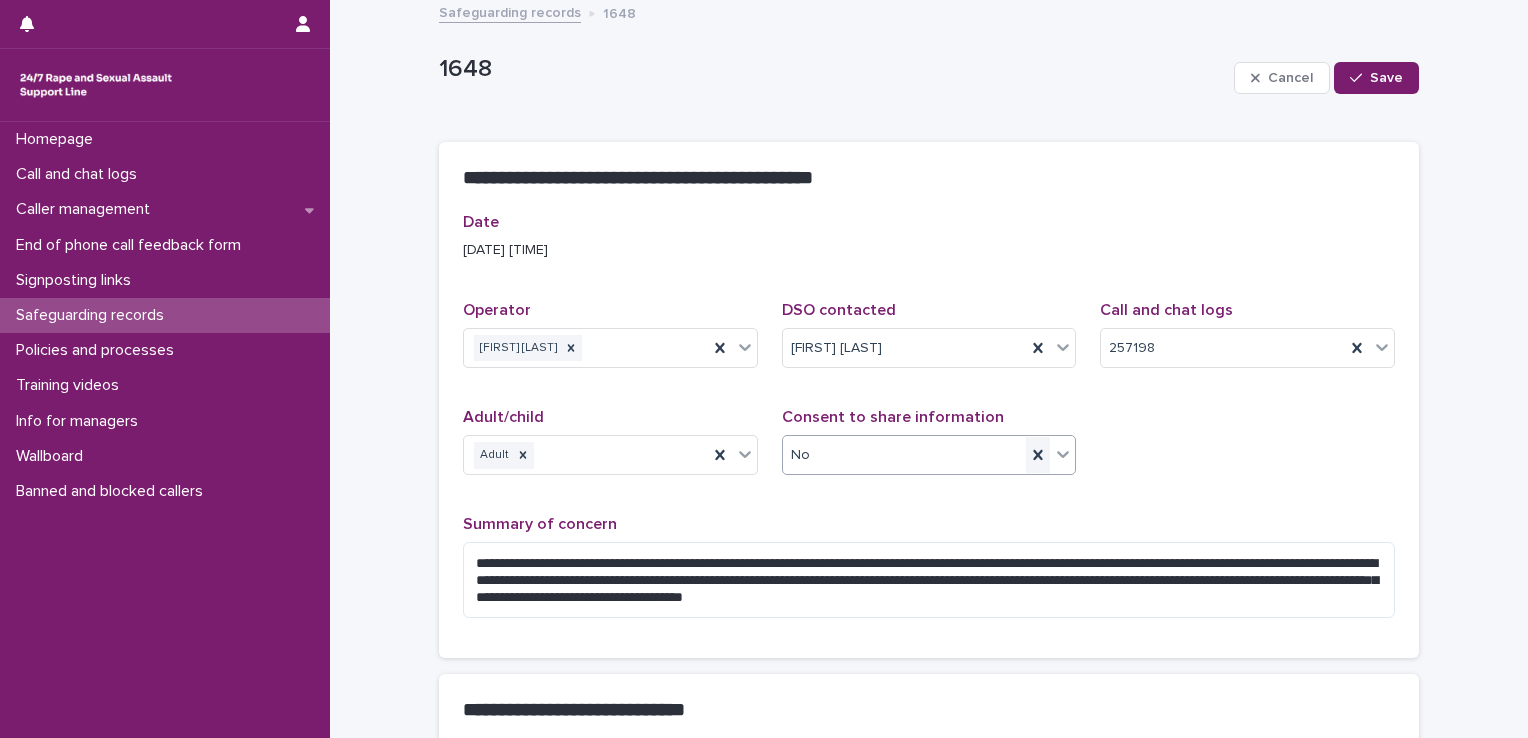 scroll, scrollTop: 399, scrollLeft: 0, axis: vertical 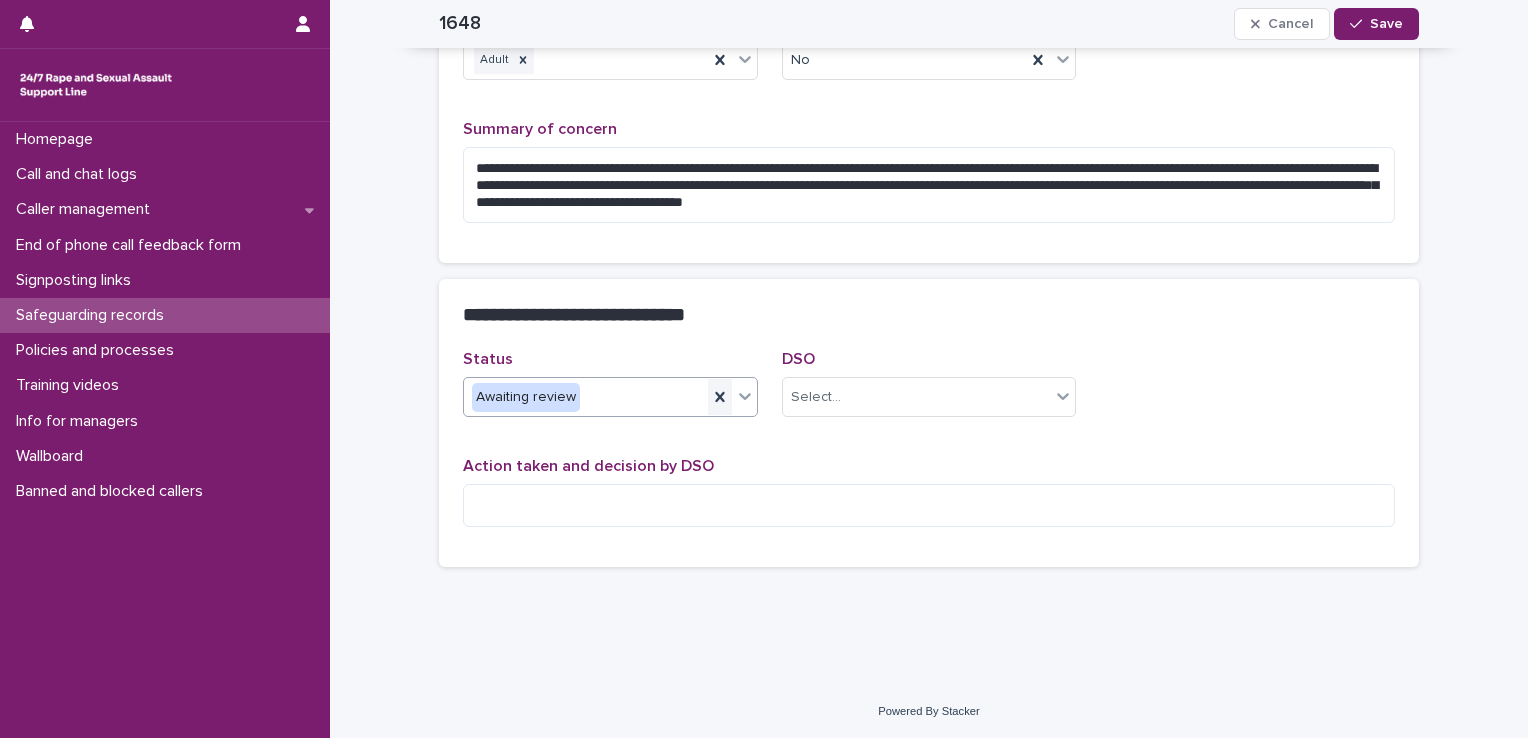 click 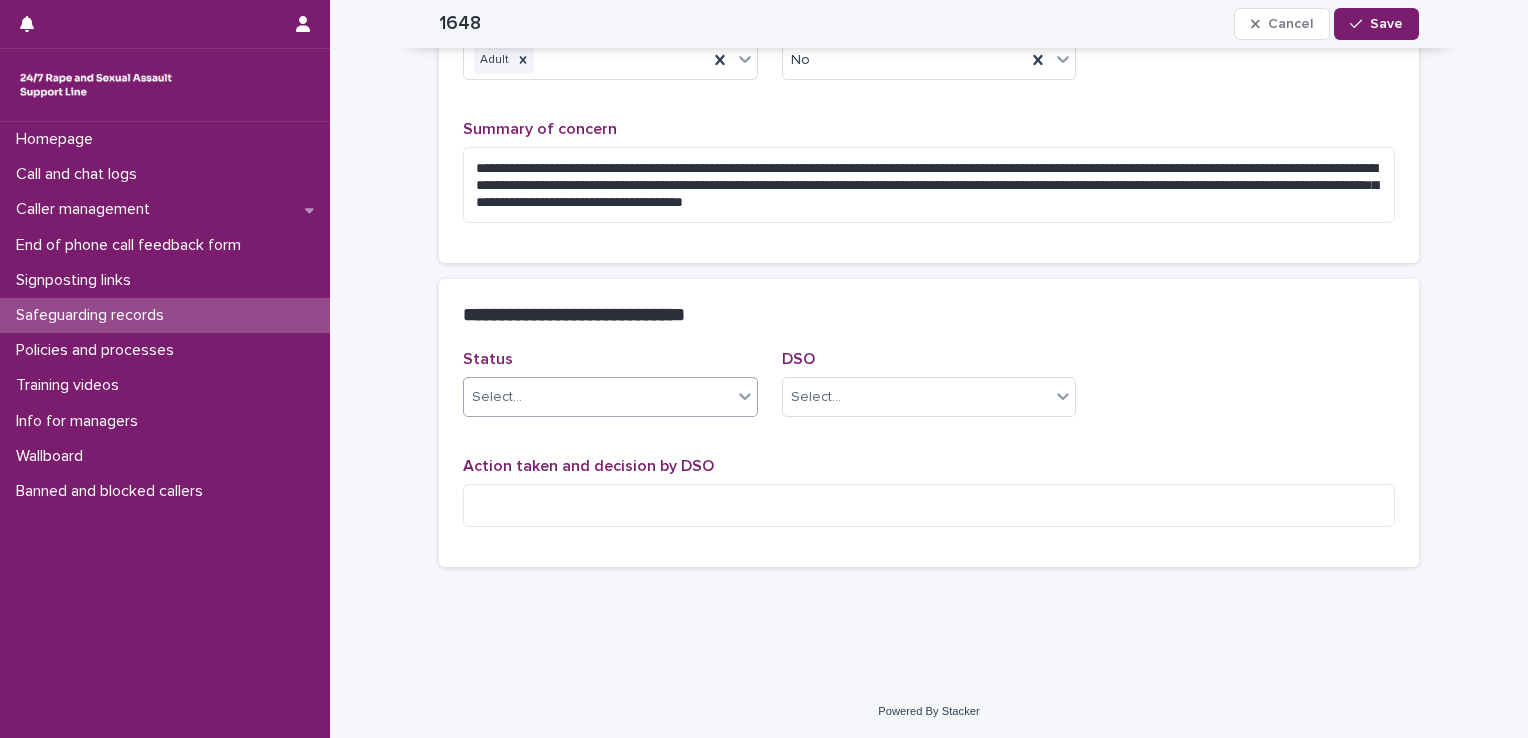 click 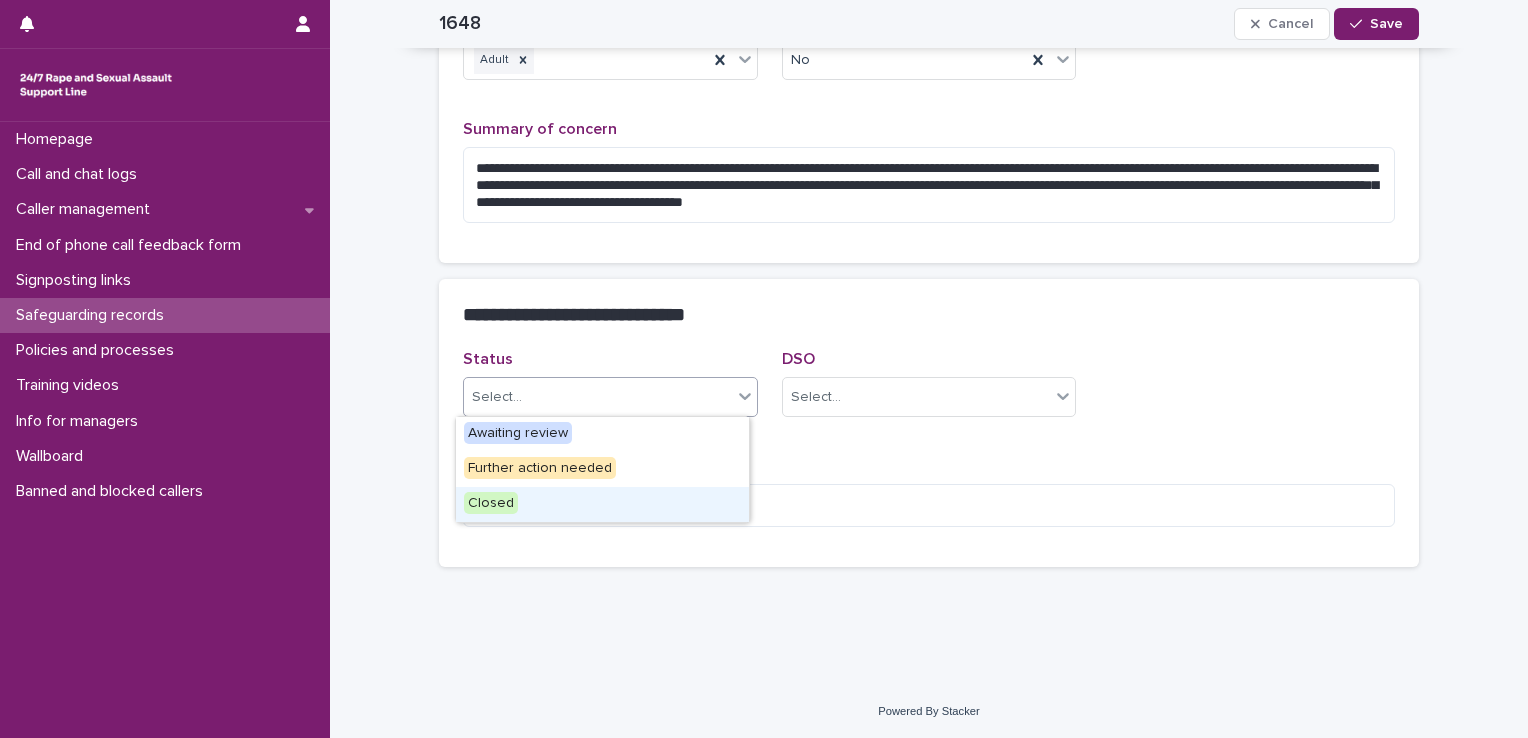 click on "Closed" at bounding box center (602, 504) 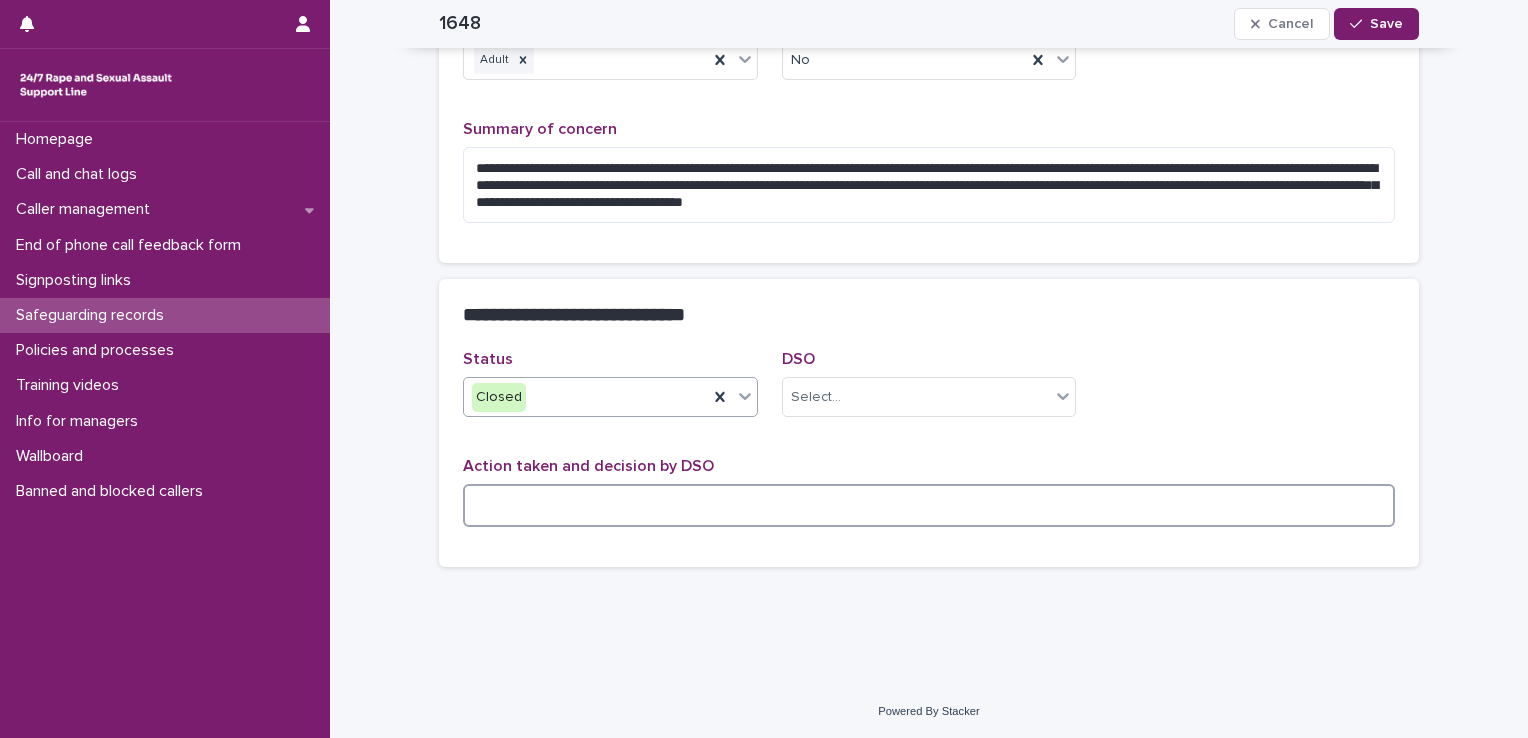 click at bounding box center [929, 505] 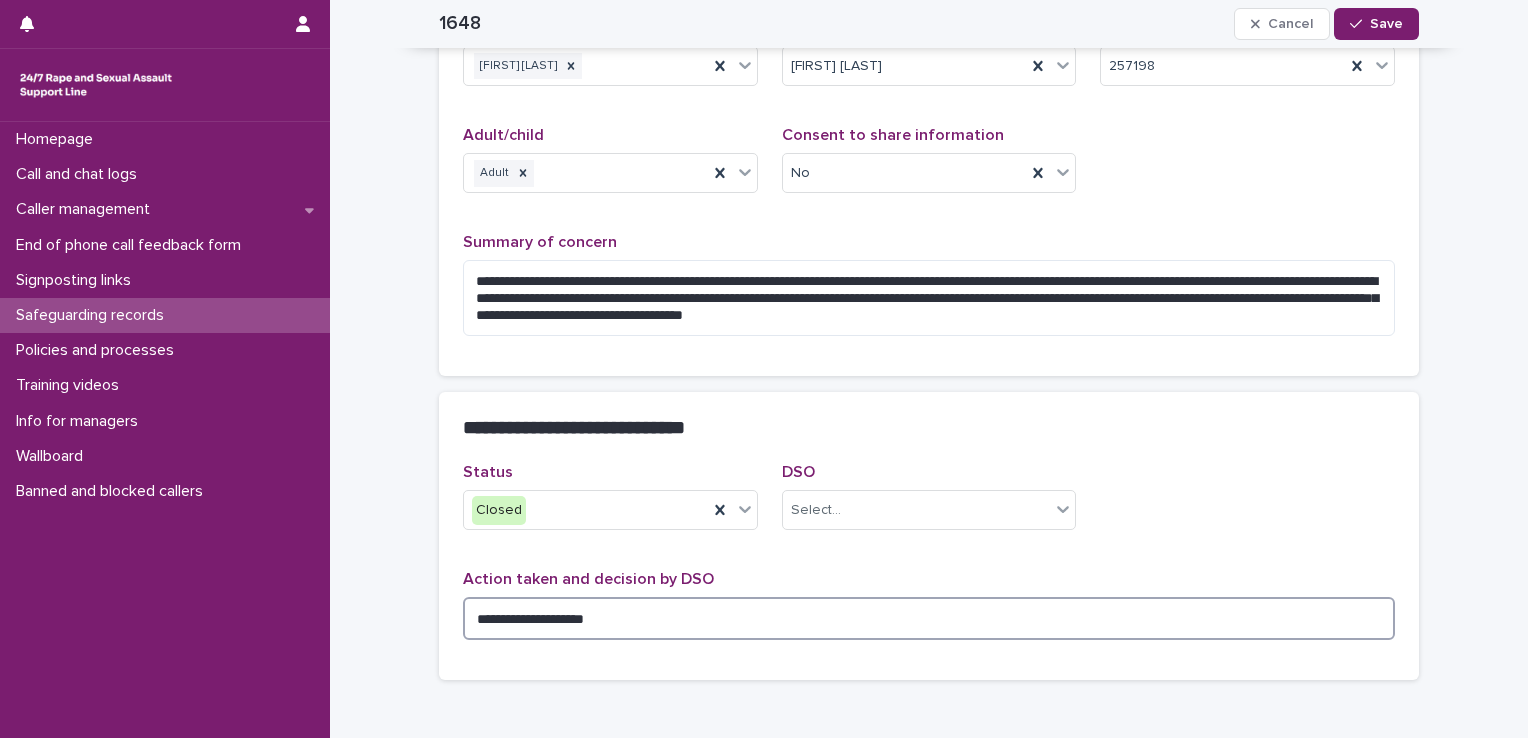 scroll, scrollTop: 273, scrollLeft: 0, axis: vertical 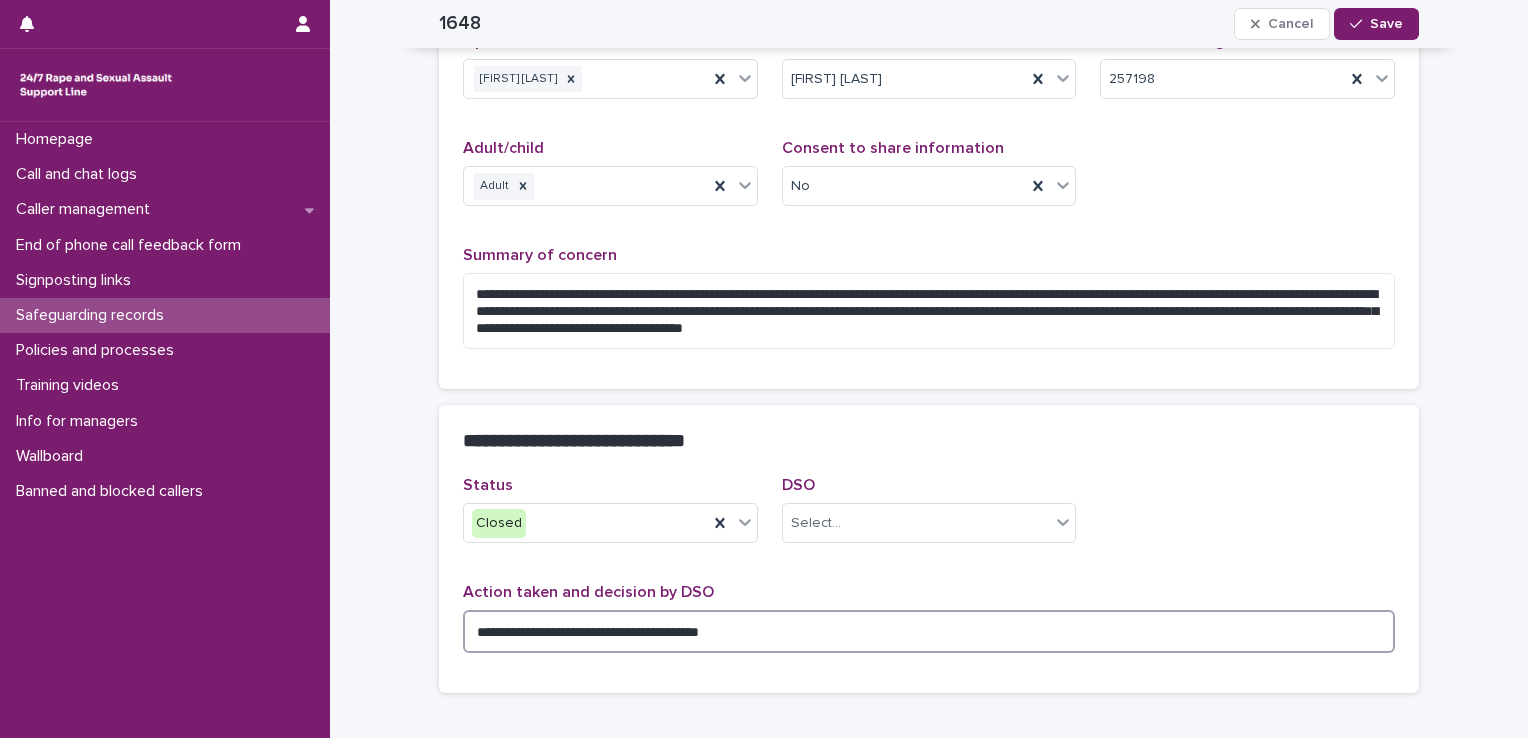 click on "**********" at bounding box center (929, 631) 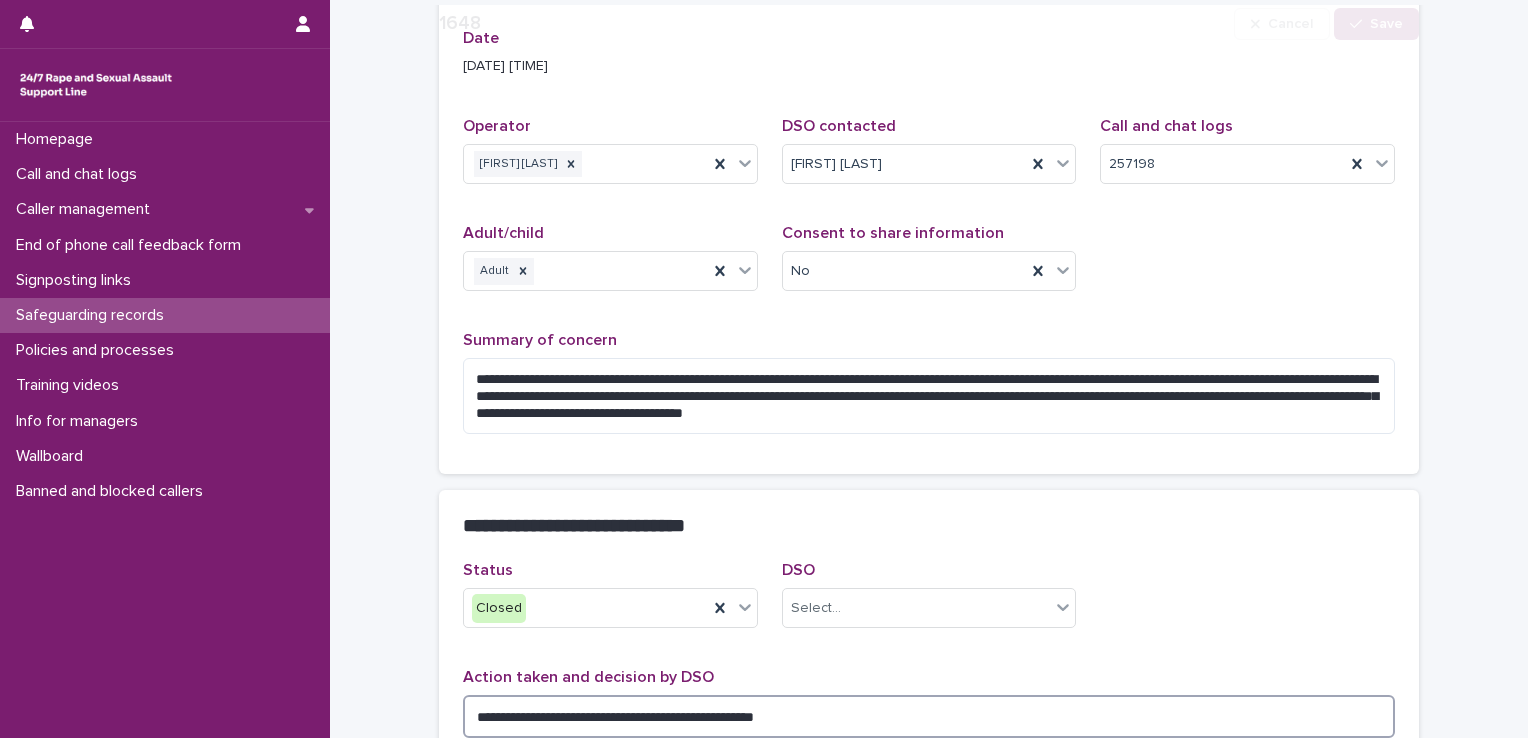 scroll, scrollTop: 399, scrollLeft: 0, axis: vertical 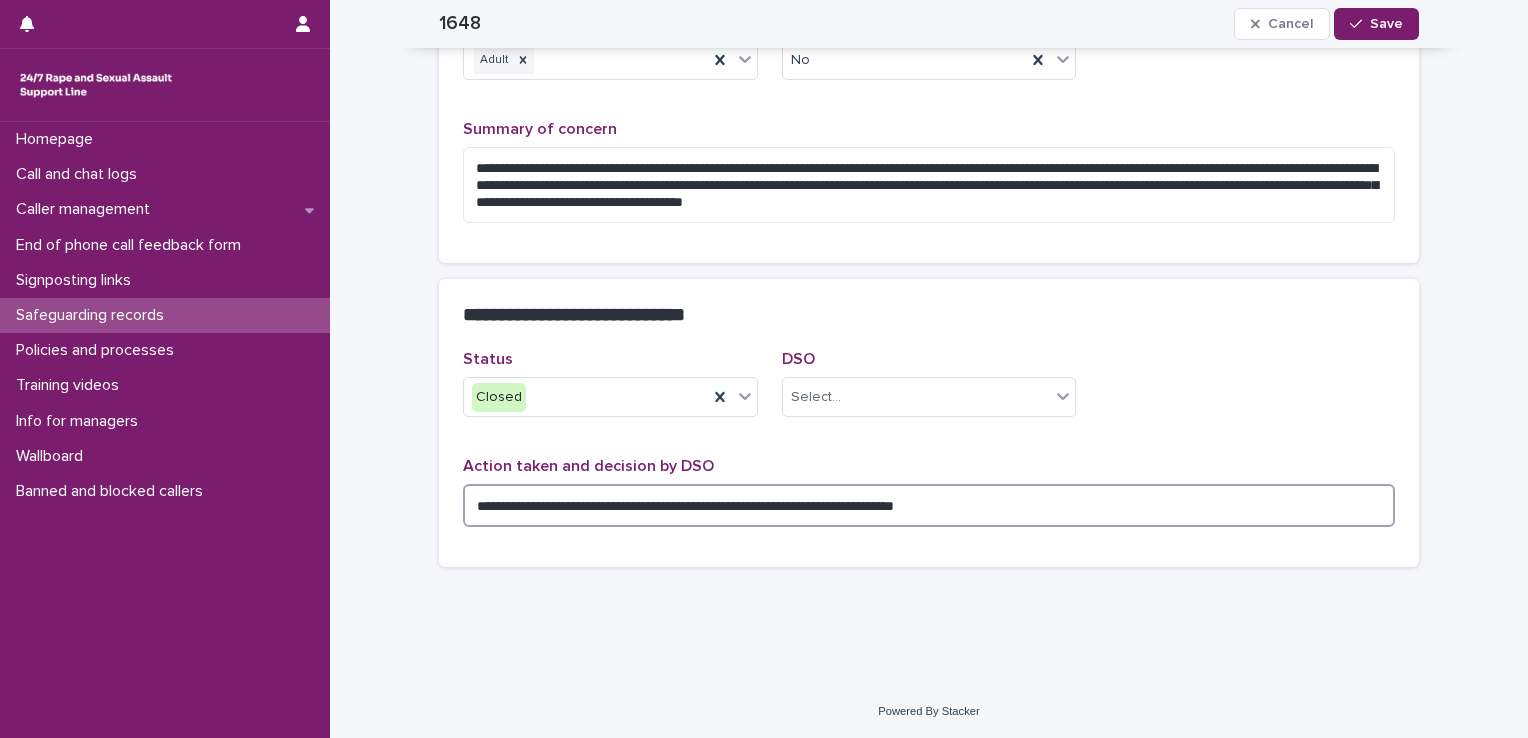 paste on "**********" 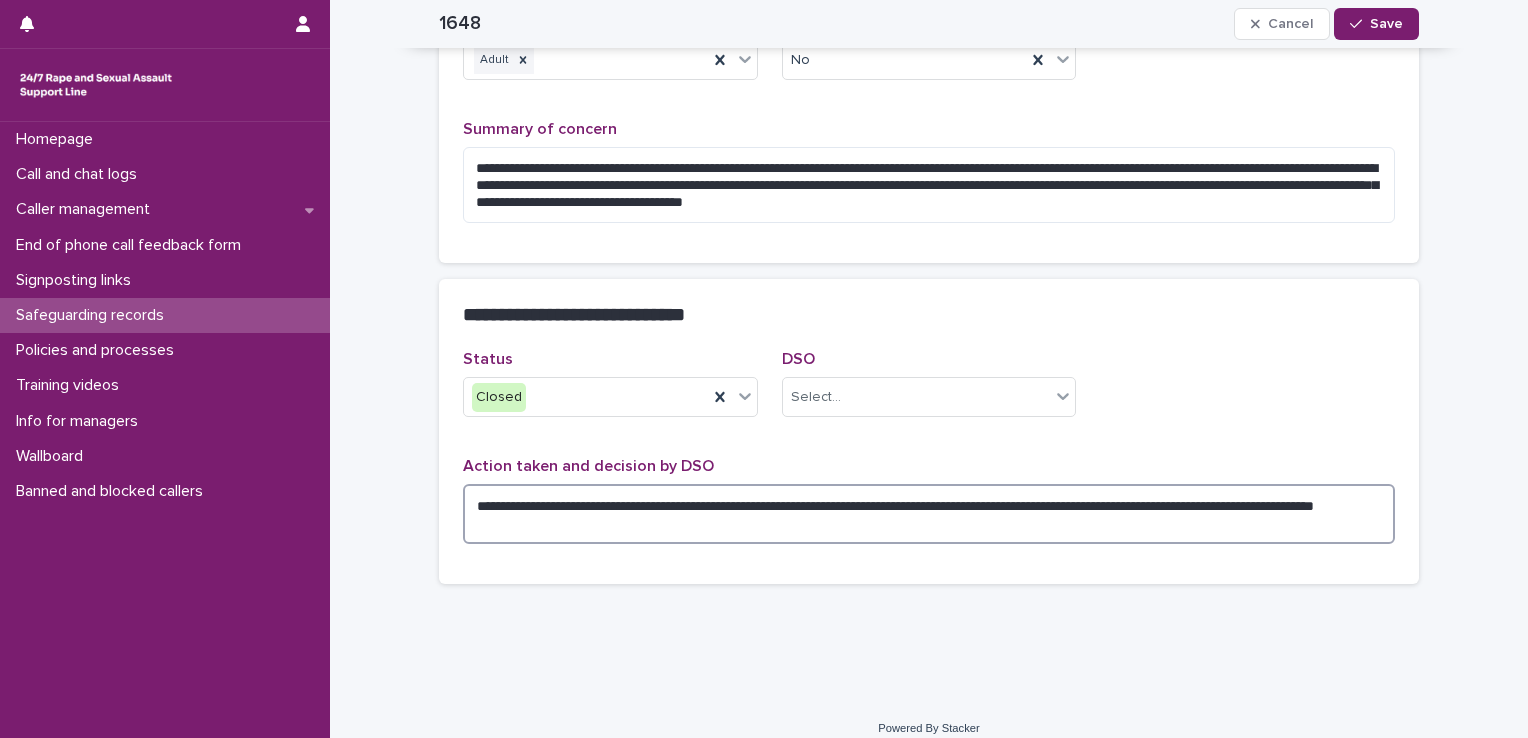 click on "**********" at bounding box center [929, 514] 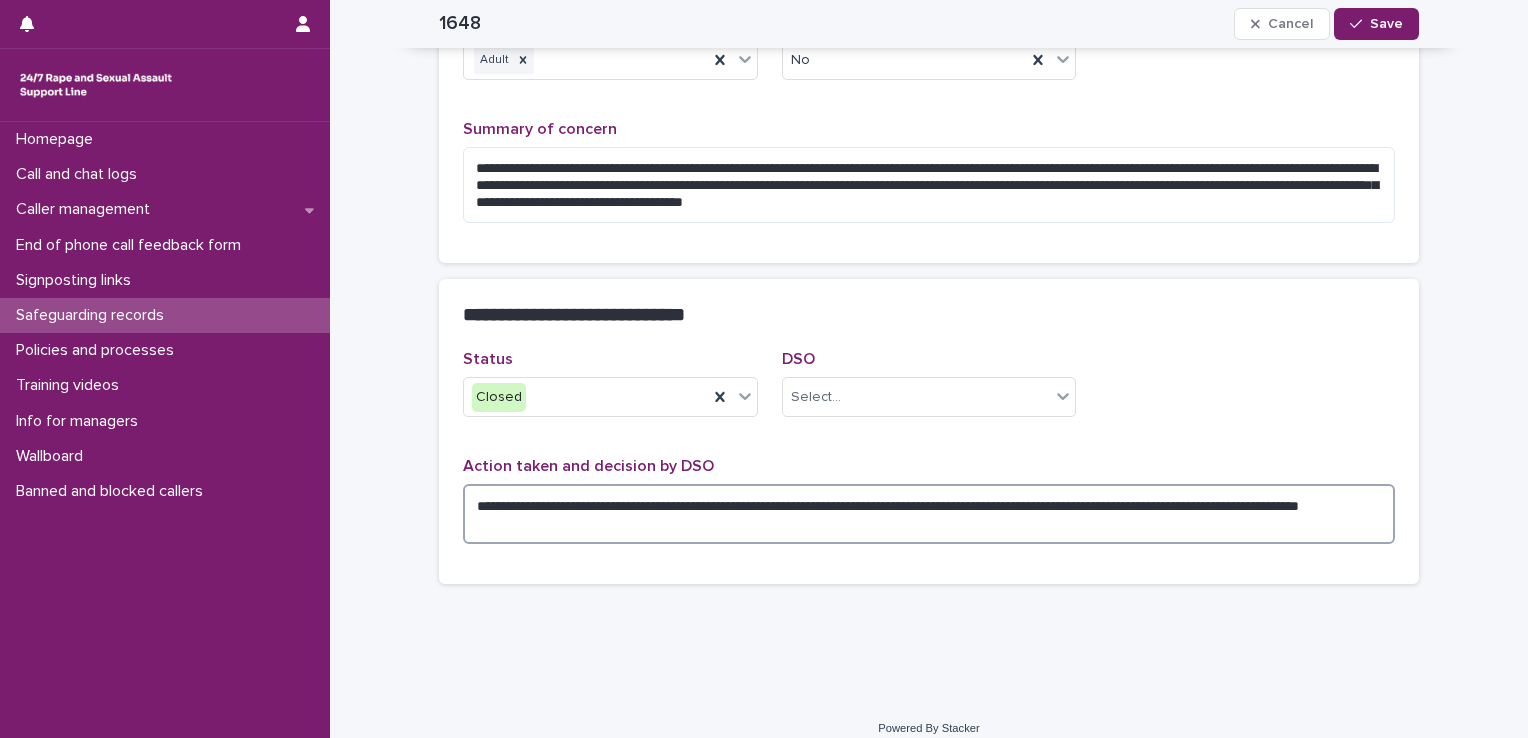 click on "**********" at bounding box center [929, 514] 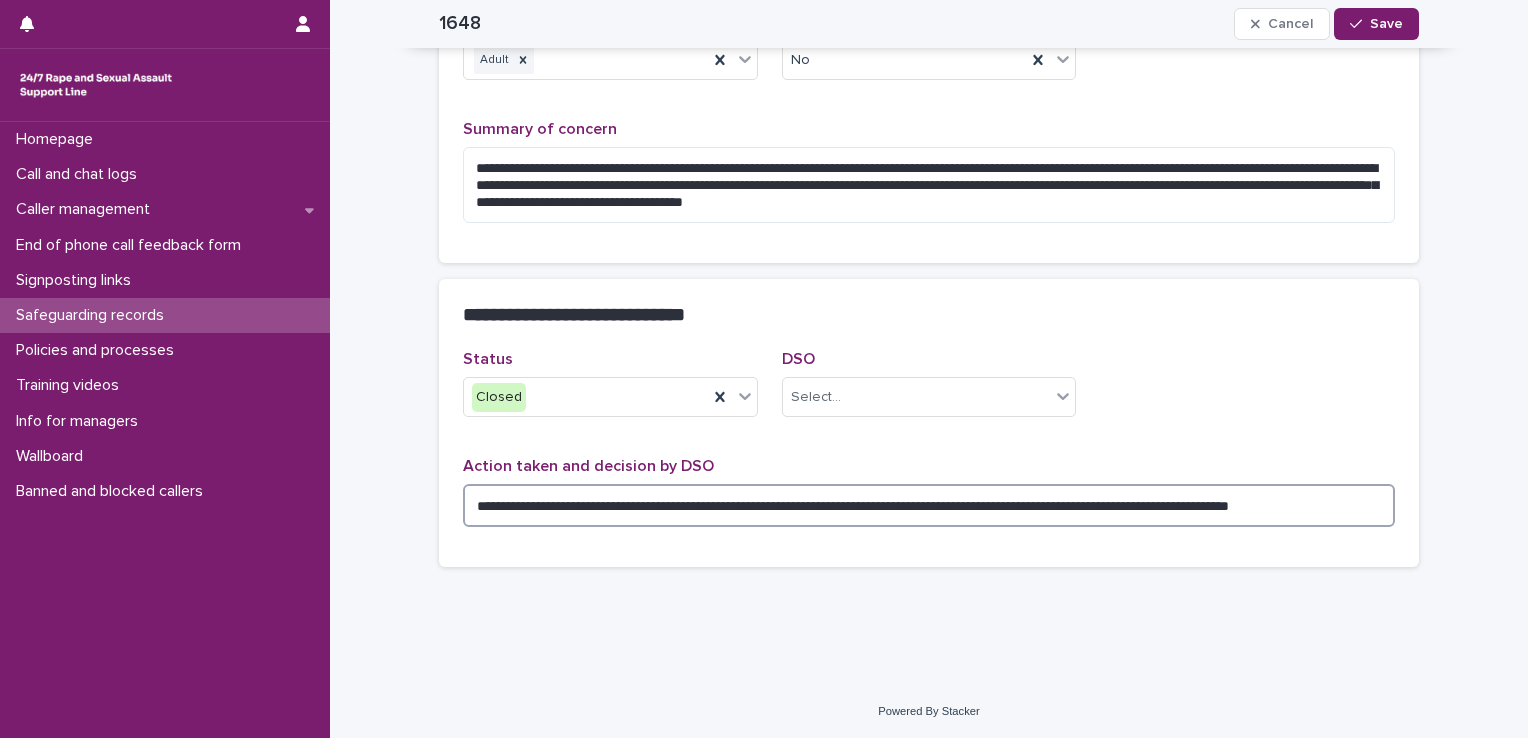 click on "**********" at bounding box center (929, 505) 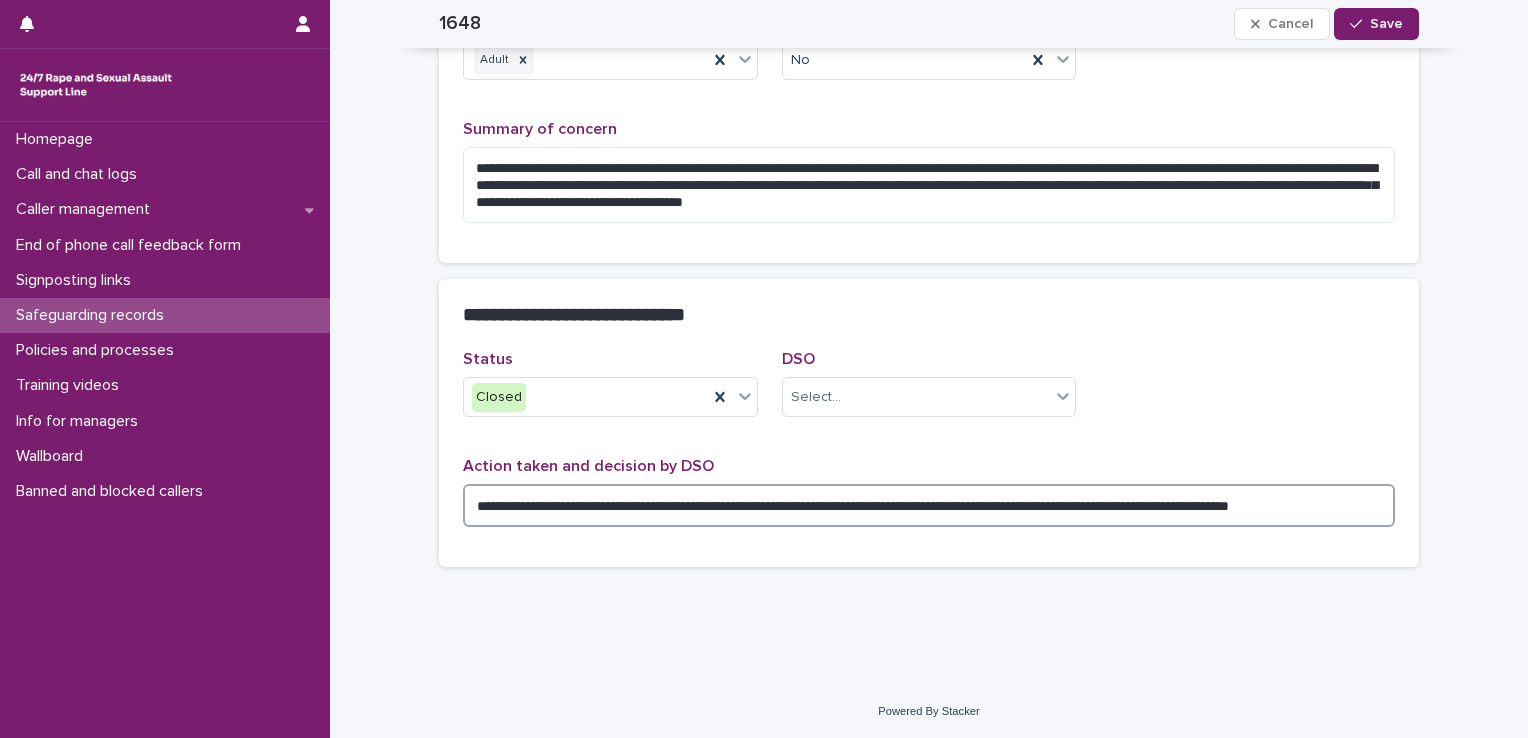 click on "**********" at bounding box center [929, 505] 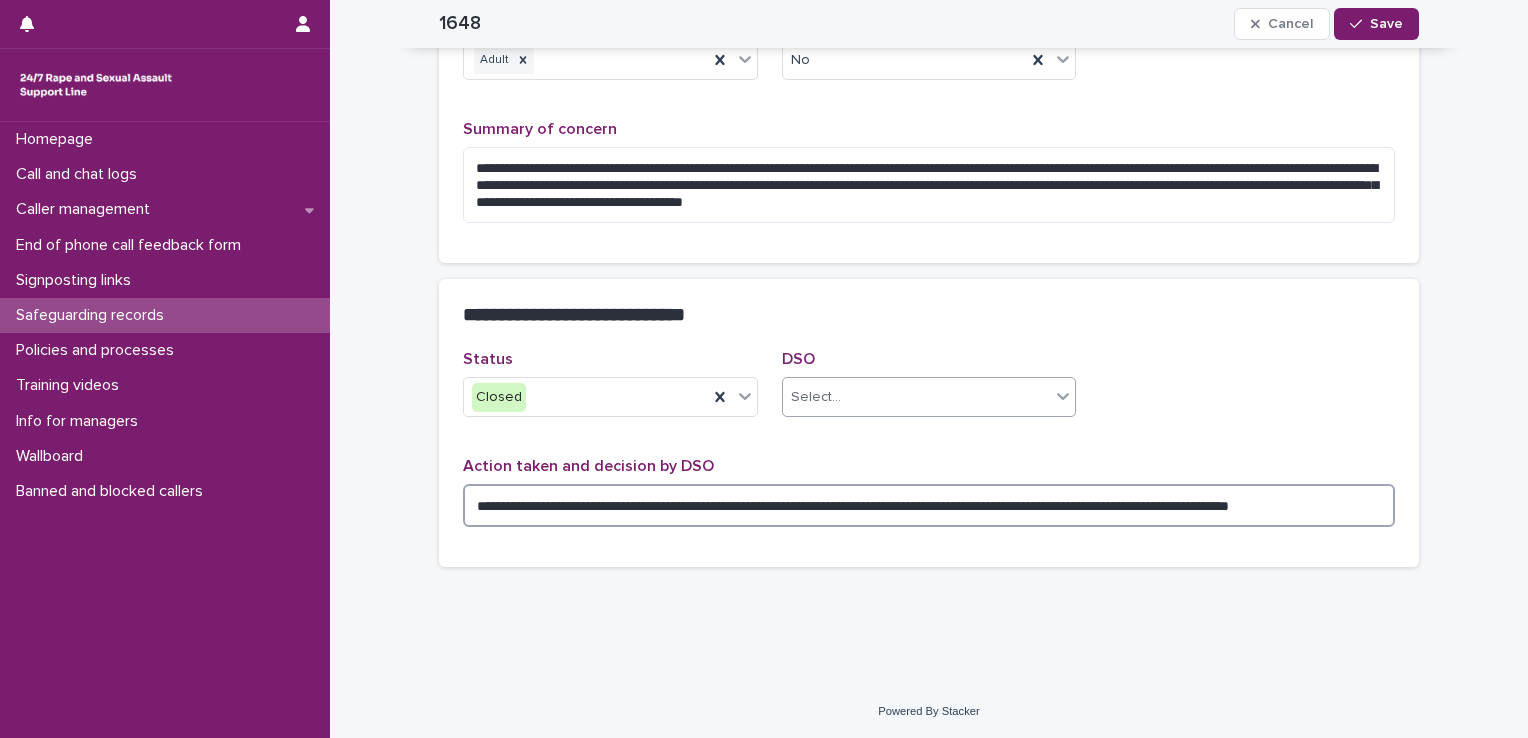 type on "**********" 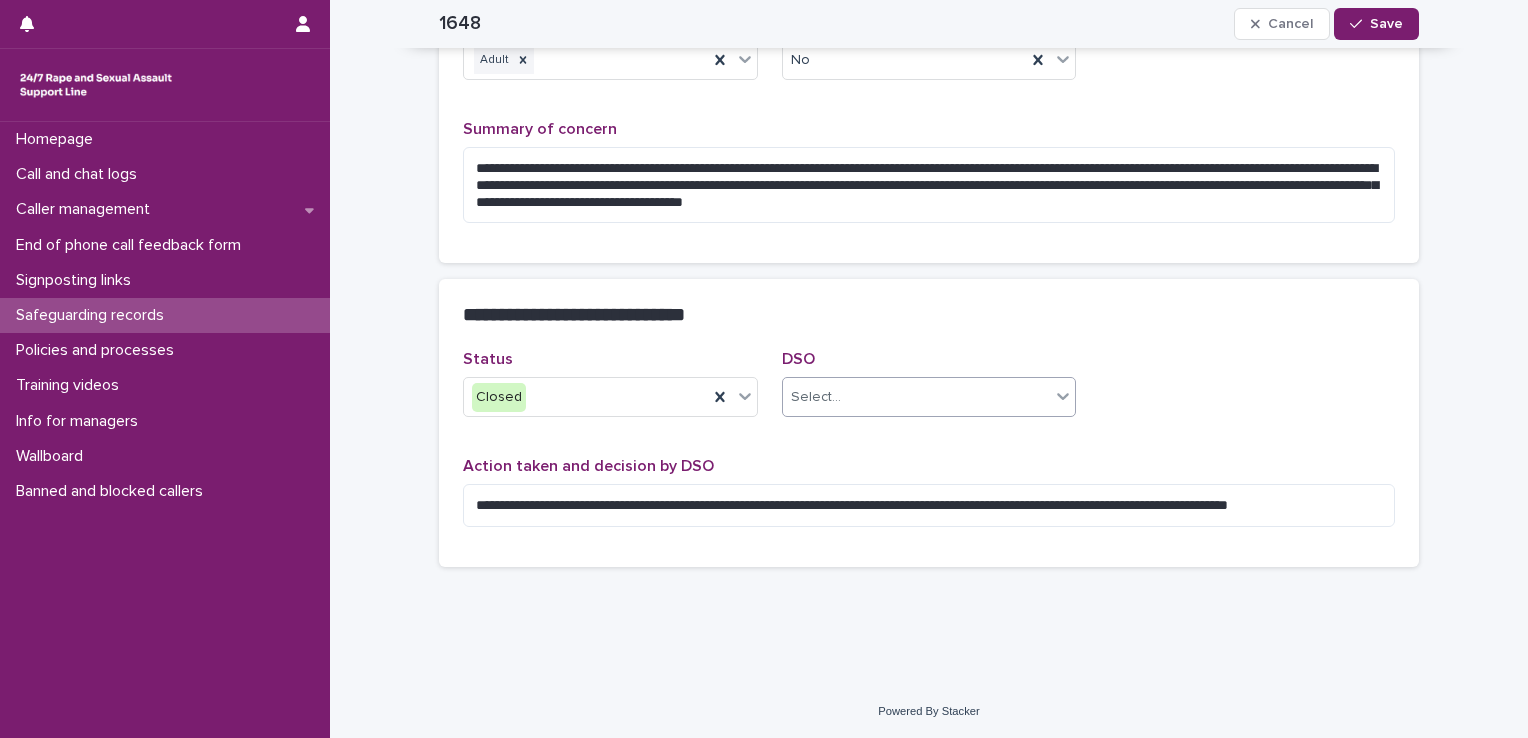 click on "Select..." at bounding box center (917, 397) 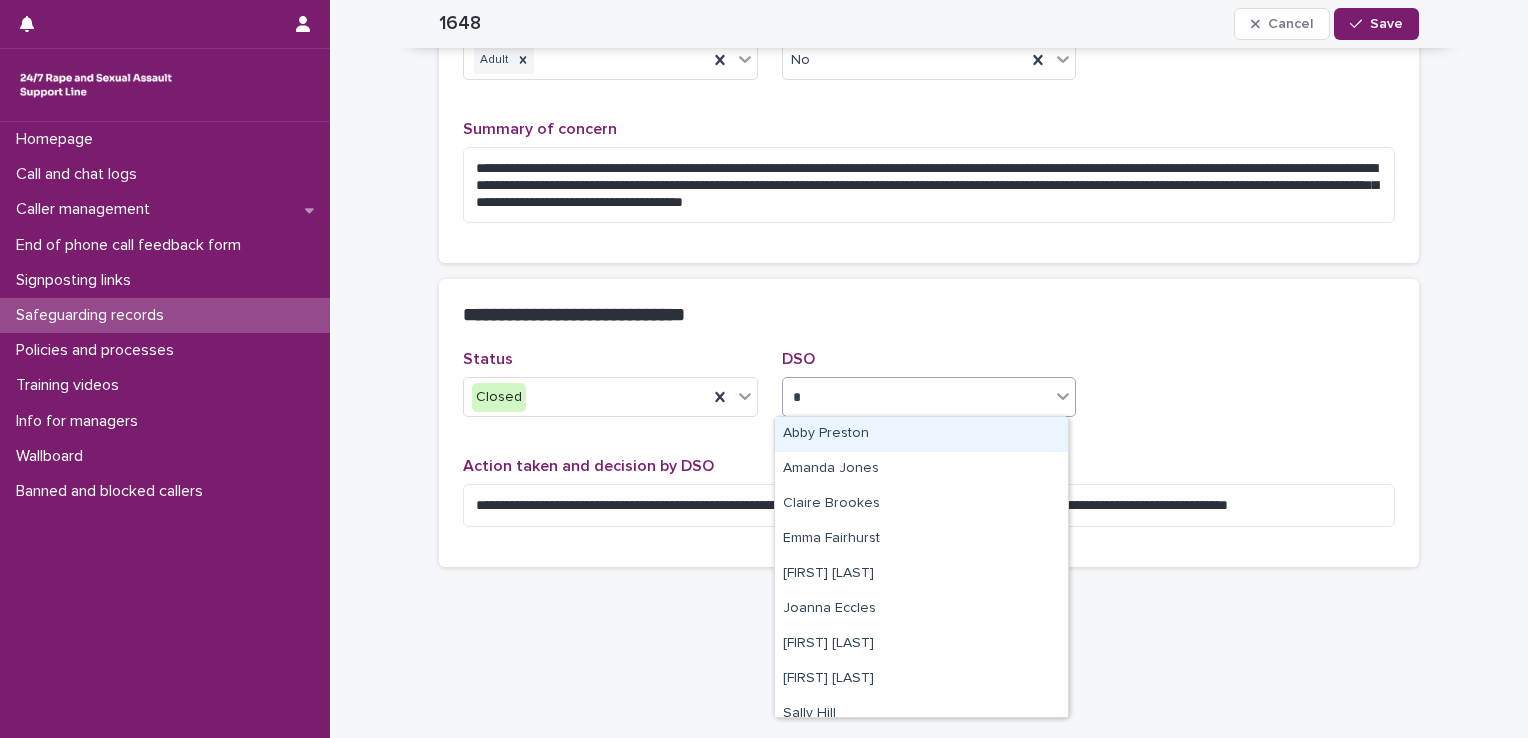 type on "**" 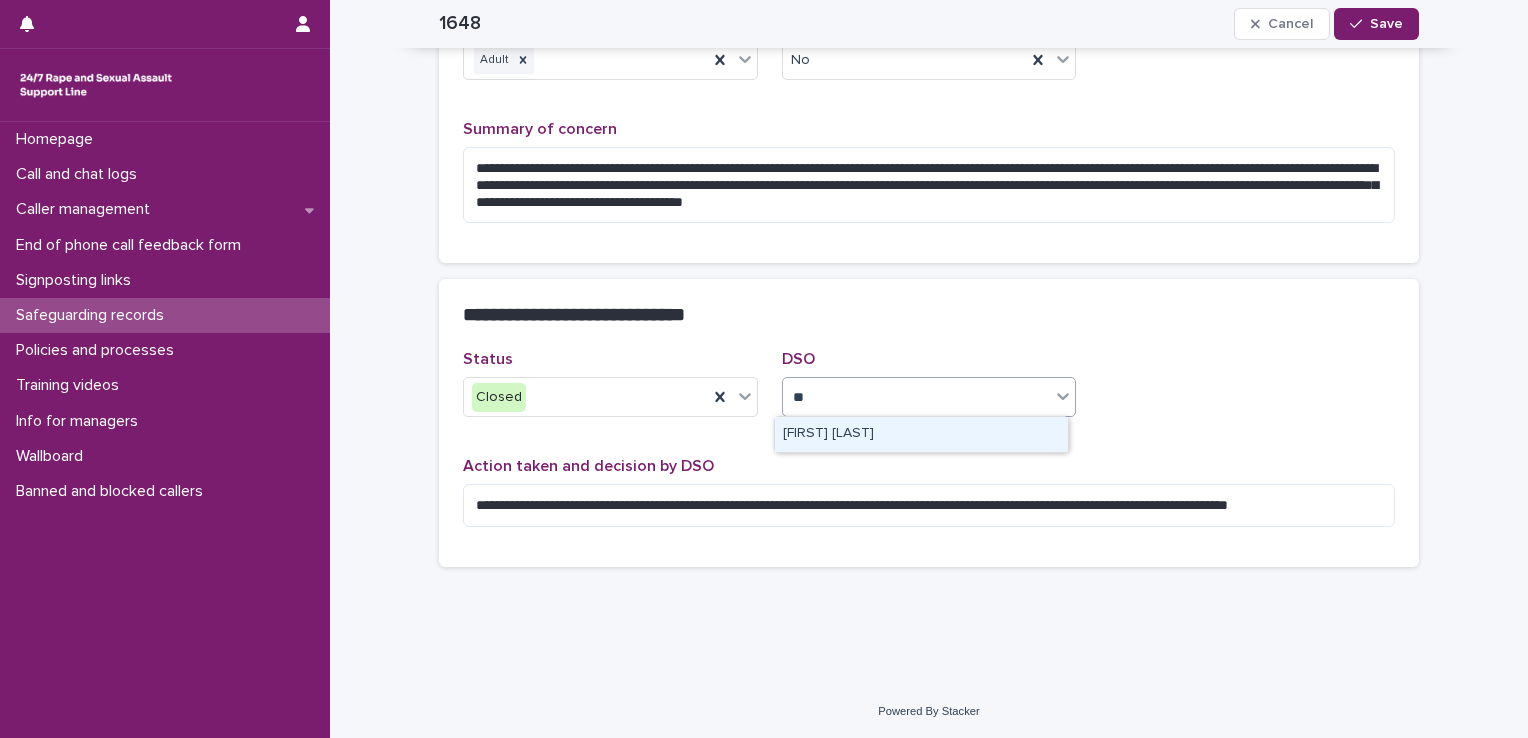click on "Siria Capezzani" at bounding box center [921, 434] 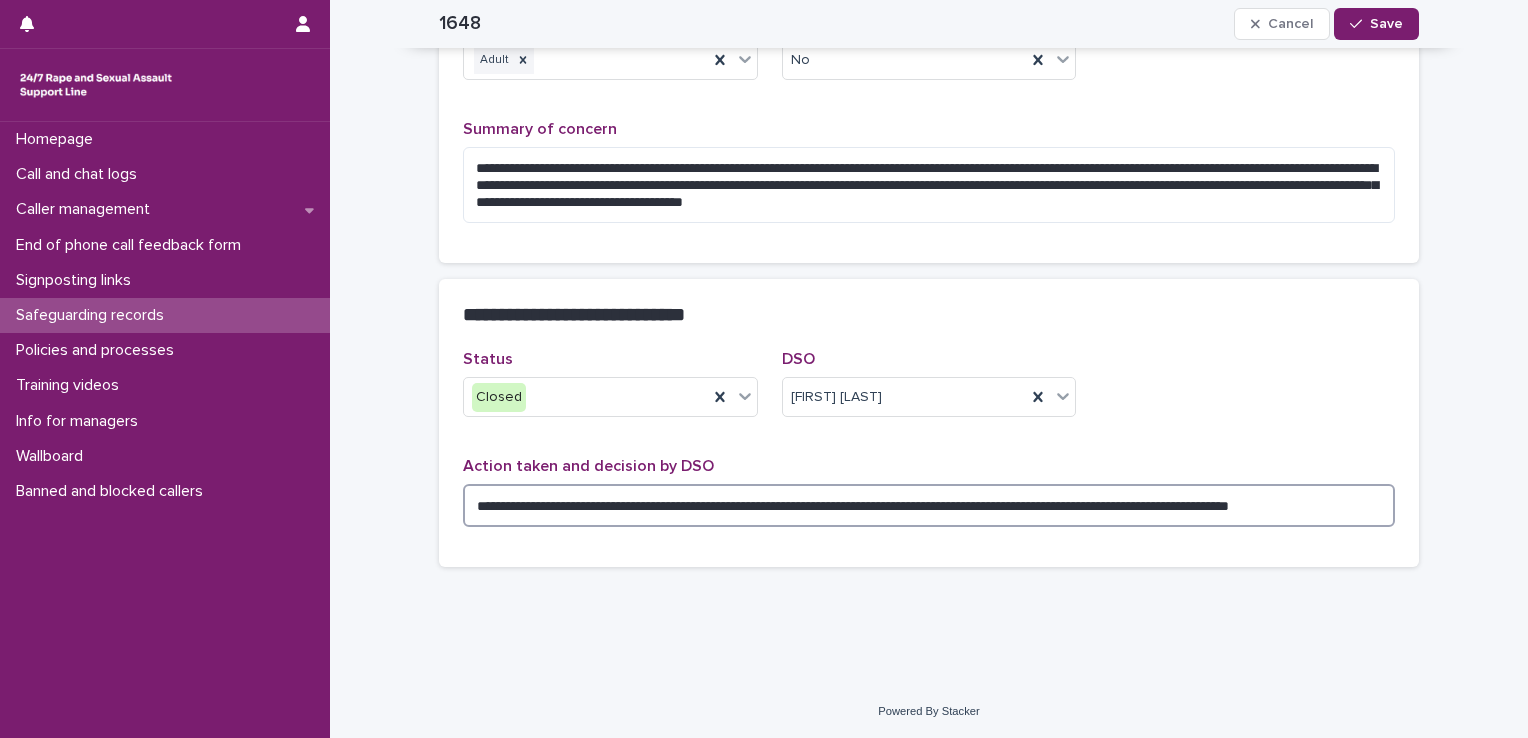 click on "**********" at bounding box center (929, 505) 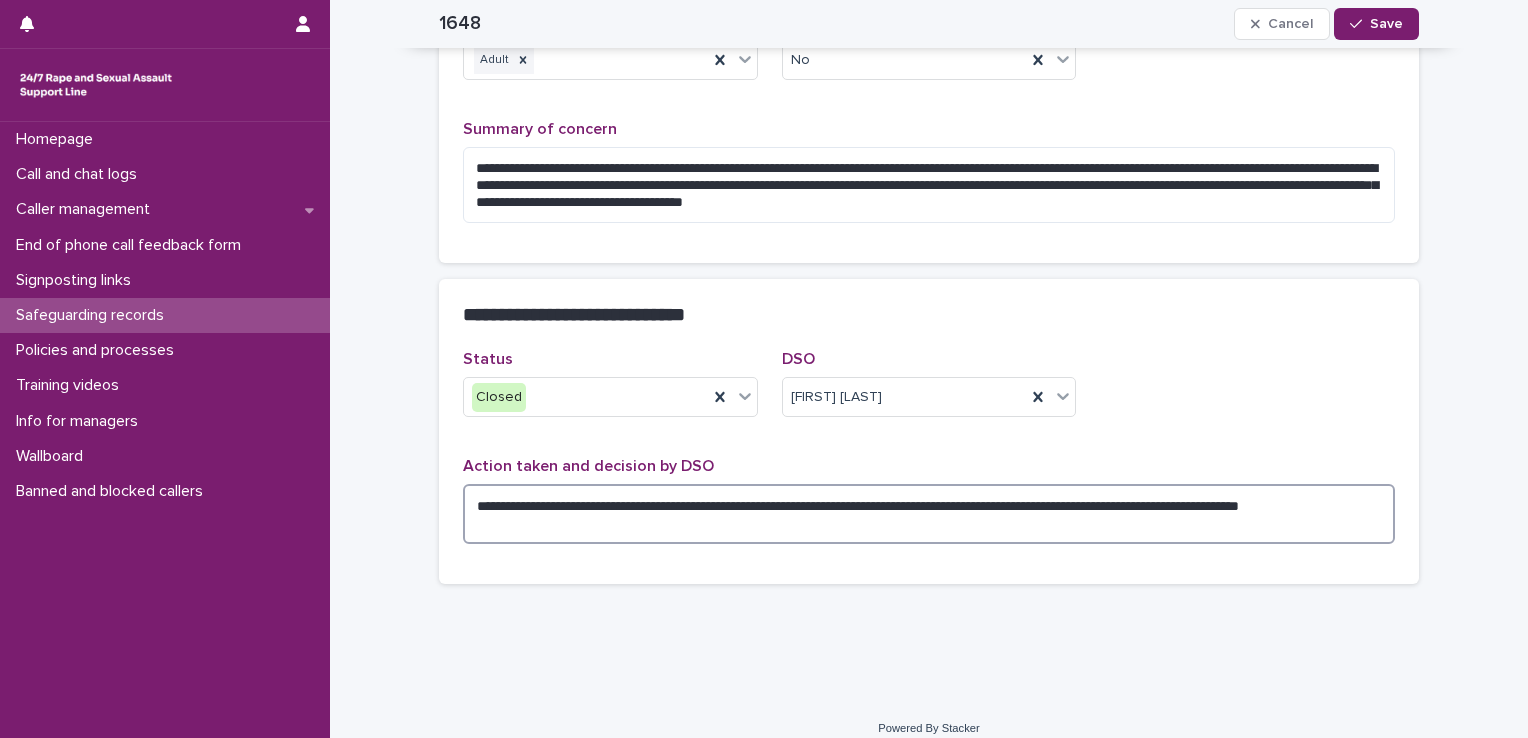 click on "**********" at bounding box center (929, 514) 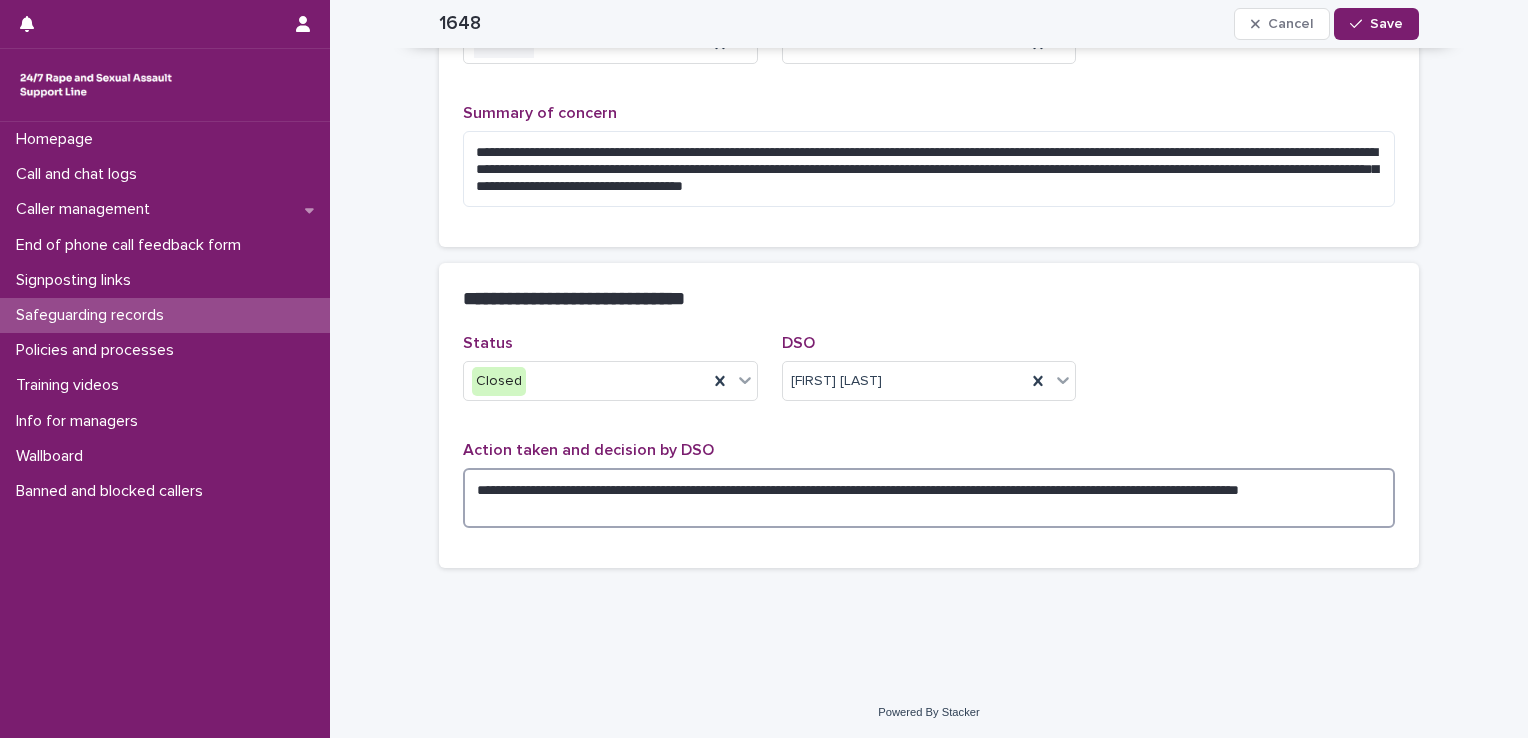 scroll, scrollTop: 414, scrollLeft: 0, axis: vertical 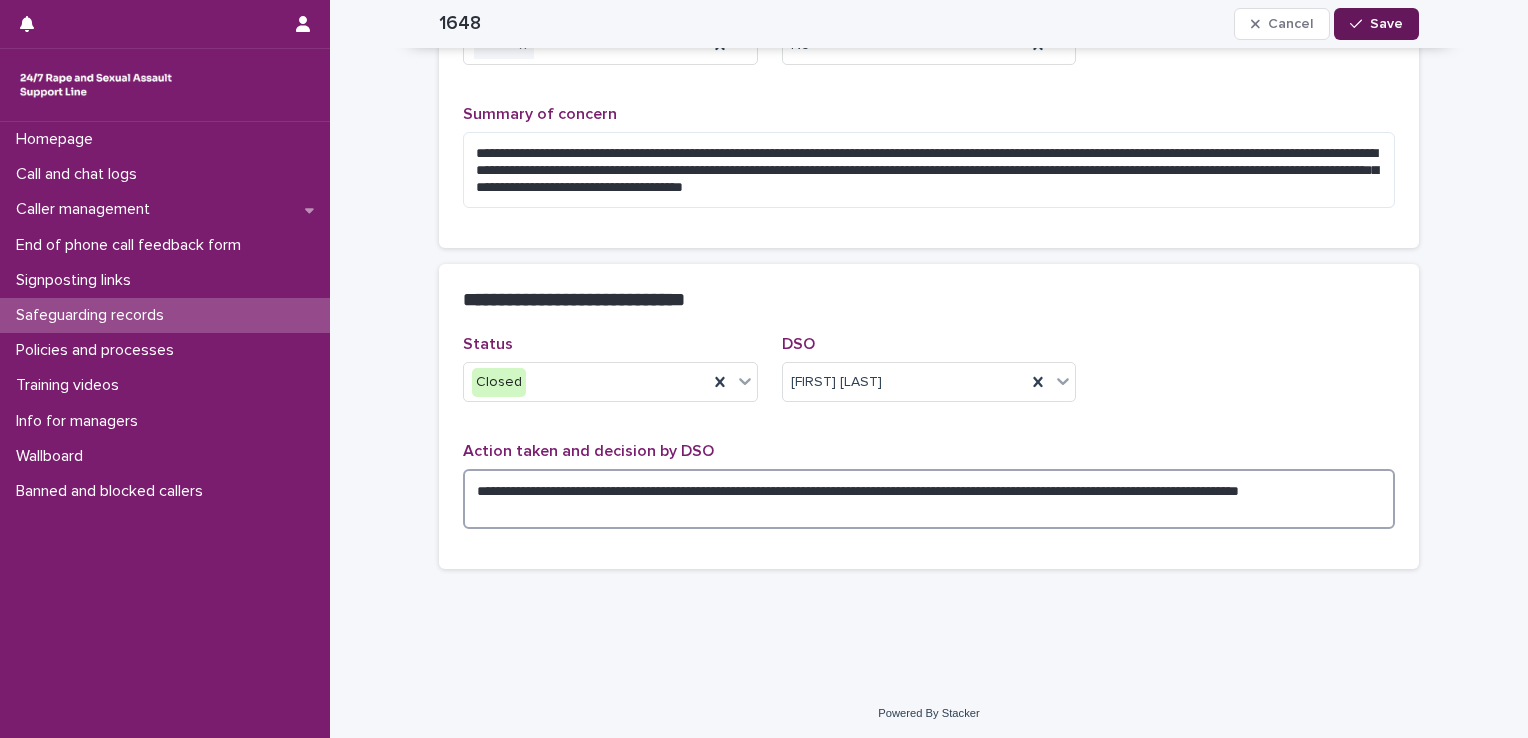 type on "**********" 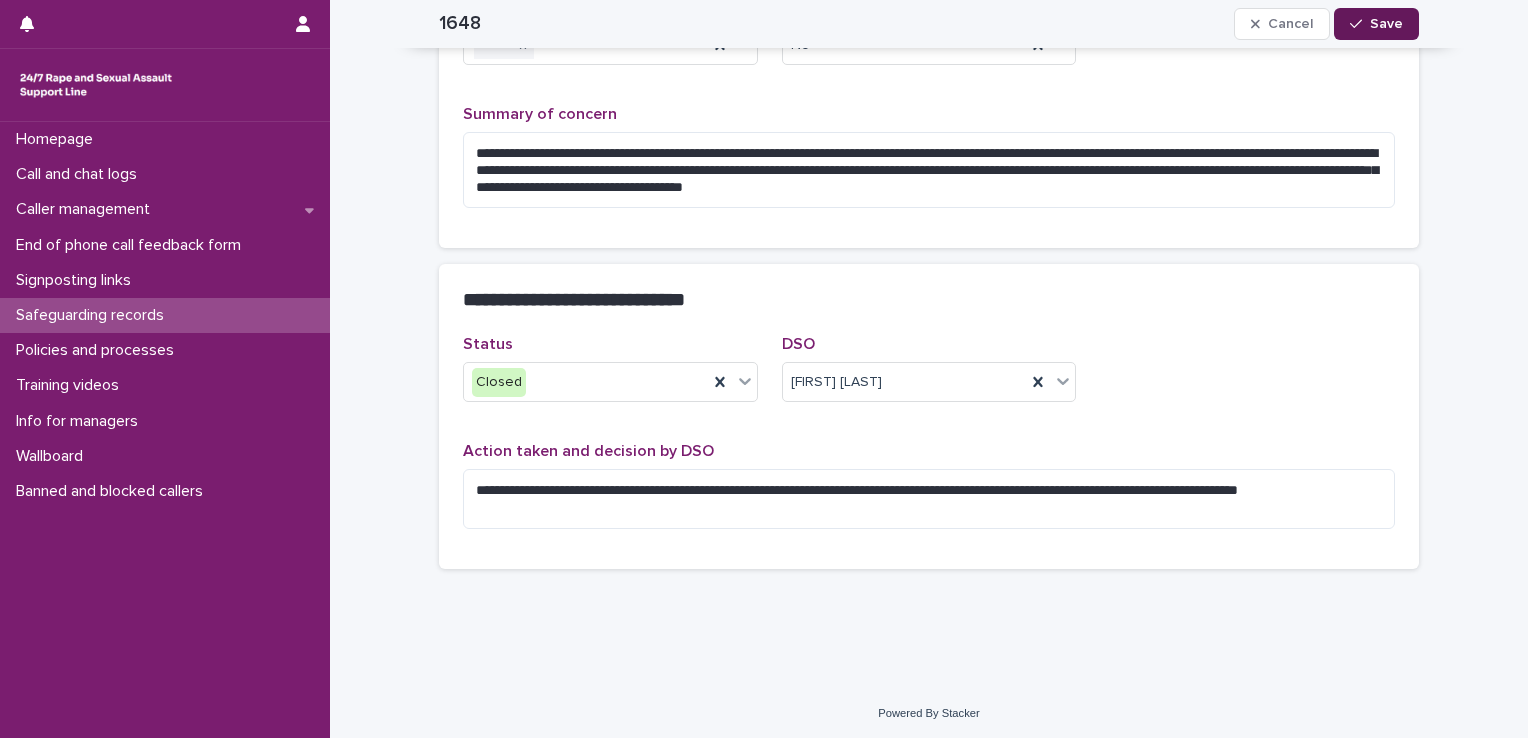 click on "Save" at bounding box center [1386, 24] 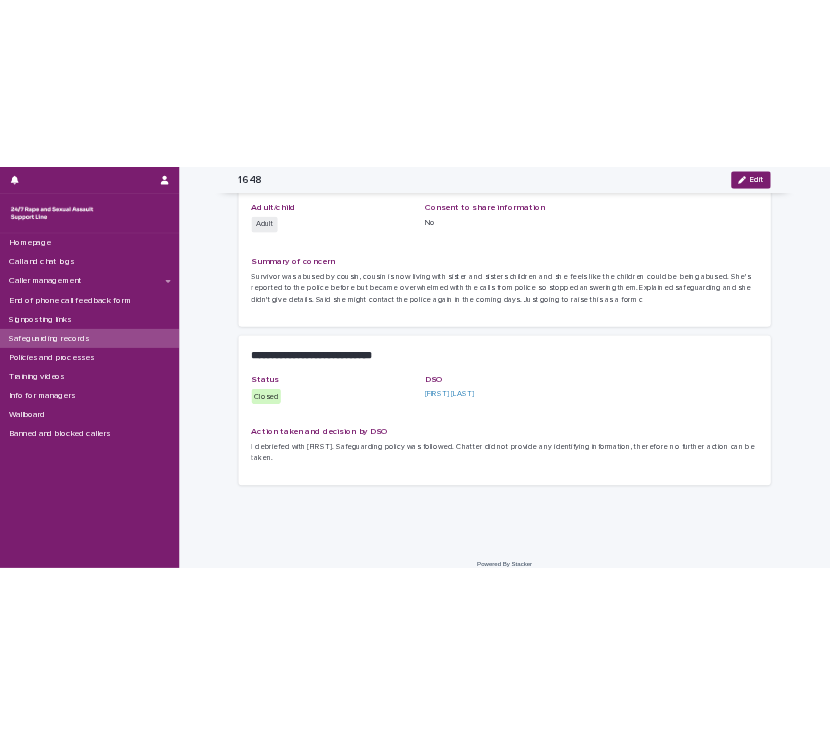 scroll, scrollTop: 0, scrollLeft: 0, axis: both 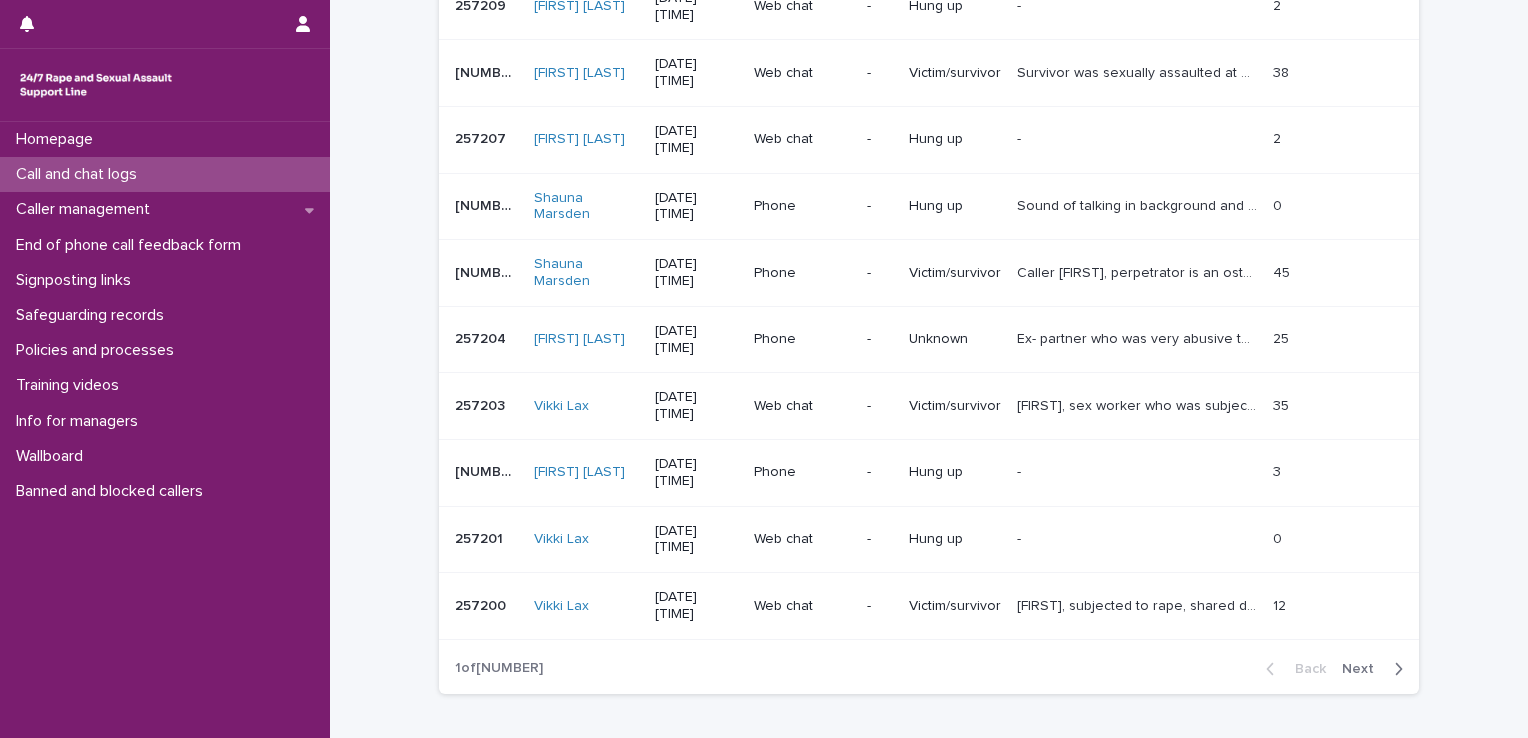 click on "Next" at bounding box center (1364, 669) 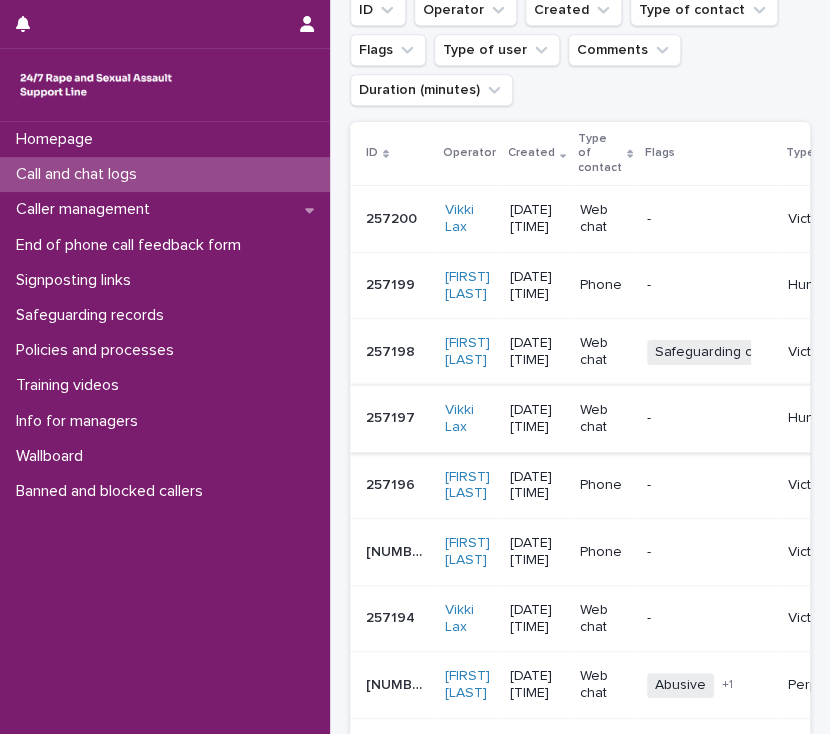 scroll, scrollTop: 0, scrollLeft: 0, axis: both 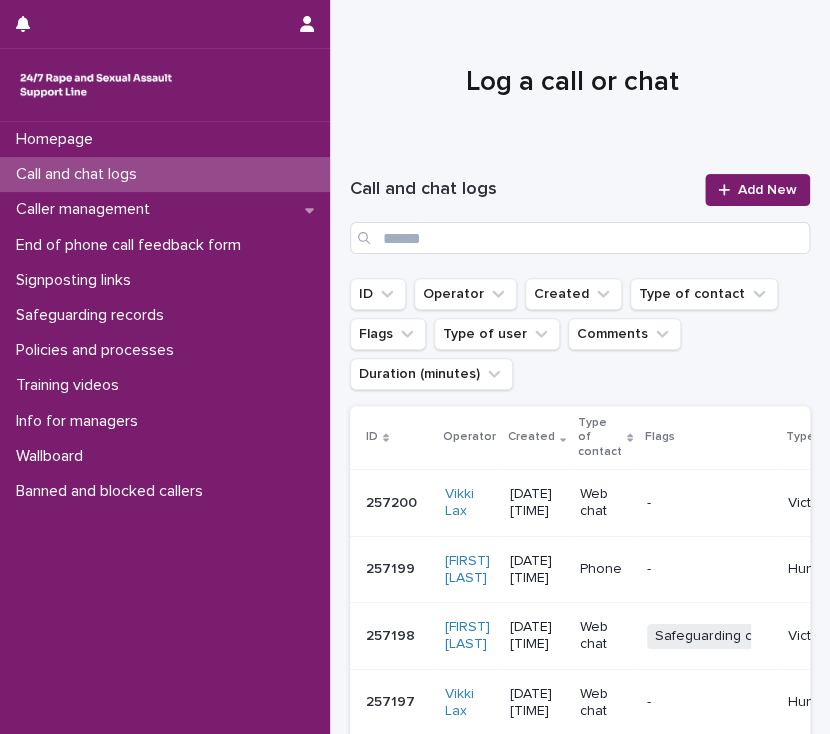 click on "Call and chat logs" at bounding box center [80, 174] 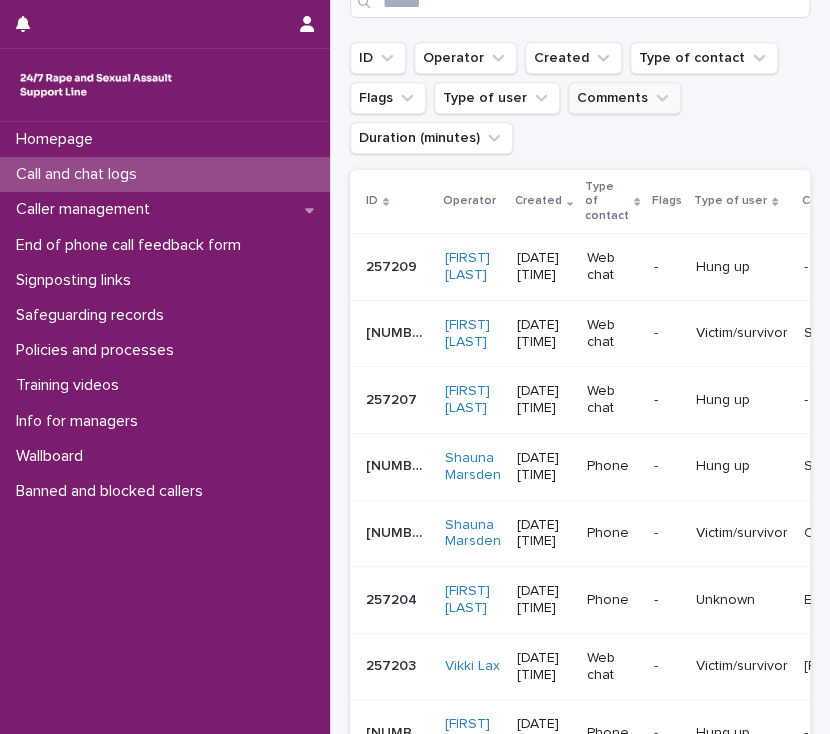 scroll, scrollTop: 236, scrollLeft: 0, axis: vertical 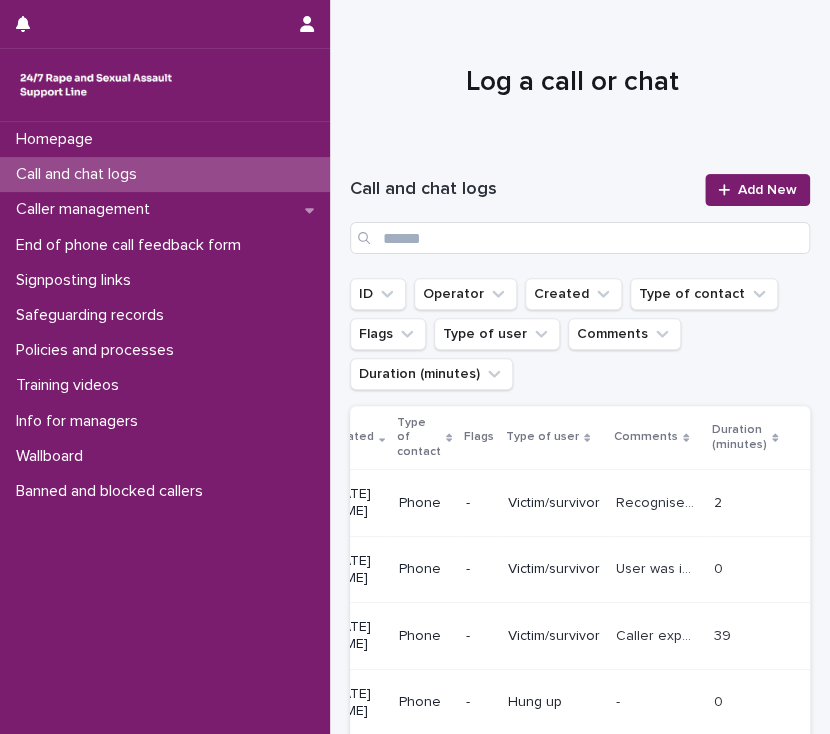 click on "Victim/survivor" at bounding box center (554, 503) 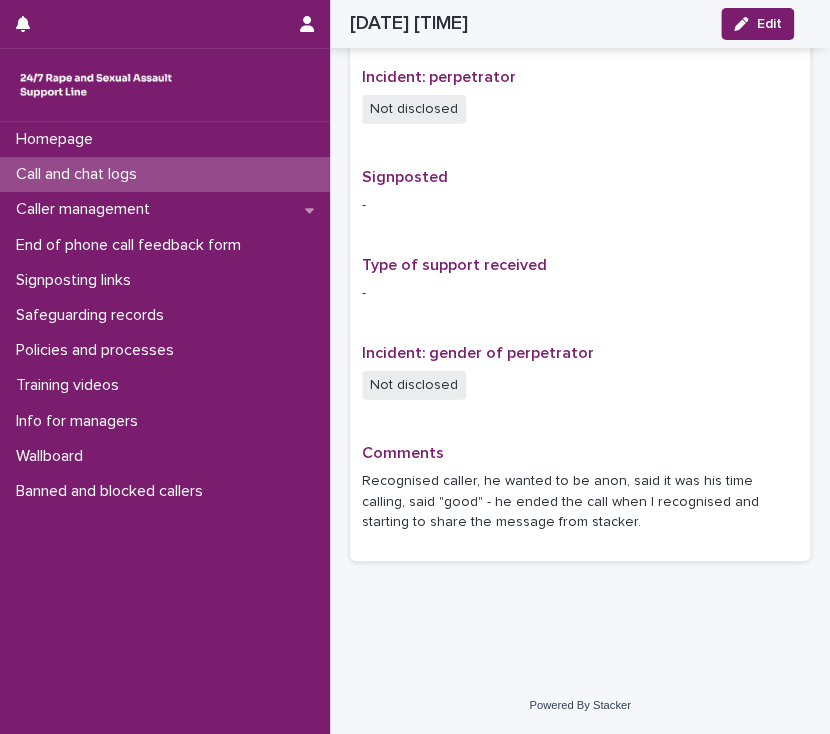 scroll, scrollTop: 1291, scrollLeft: 0, axis: vertical 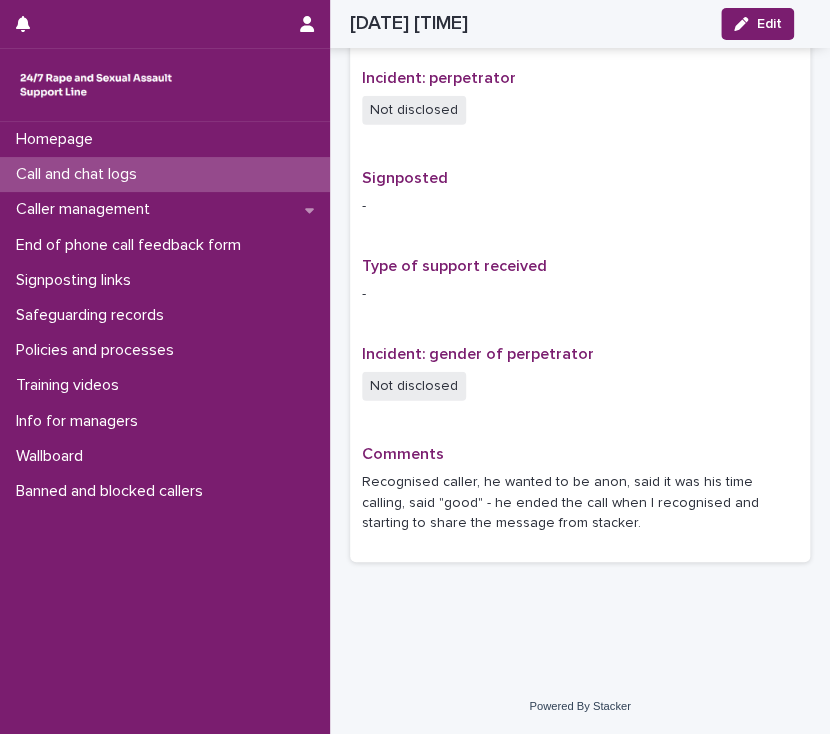 click on "Incident: gender of perpetrator Not disclosed" at bounding box center (580, 383) 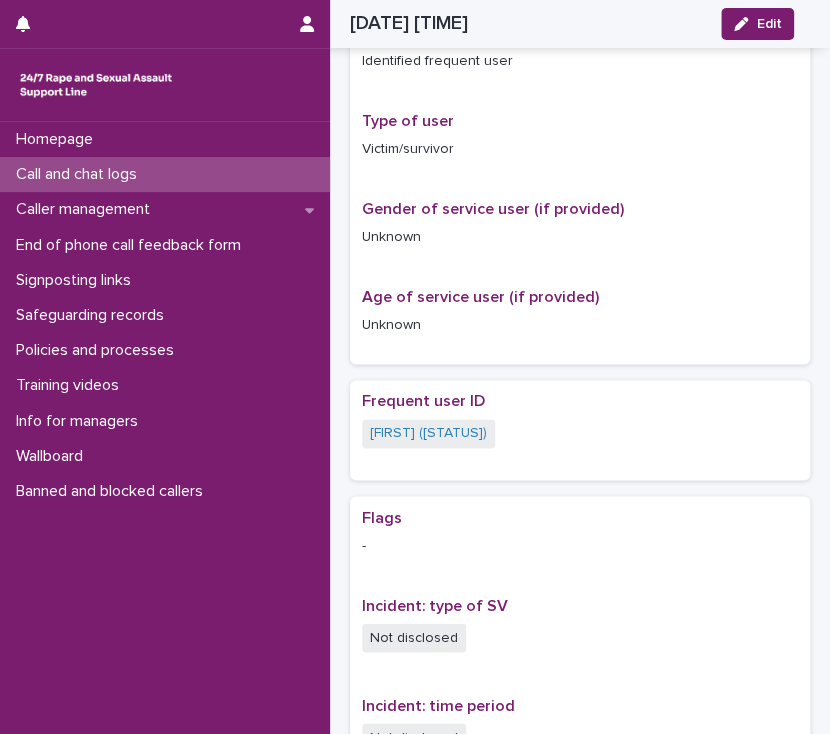 scroll, scrollTop: 558, scrollLeft: 0, axis: vertical 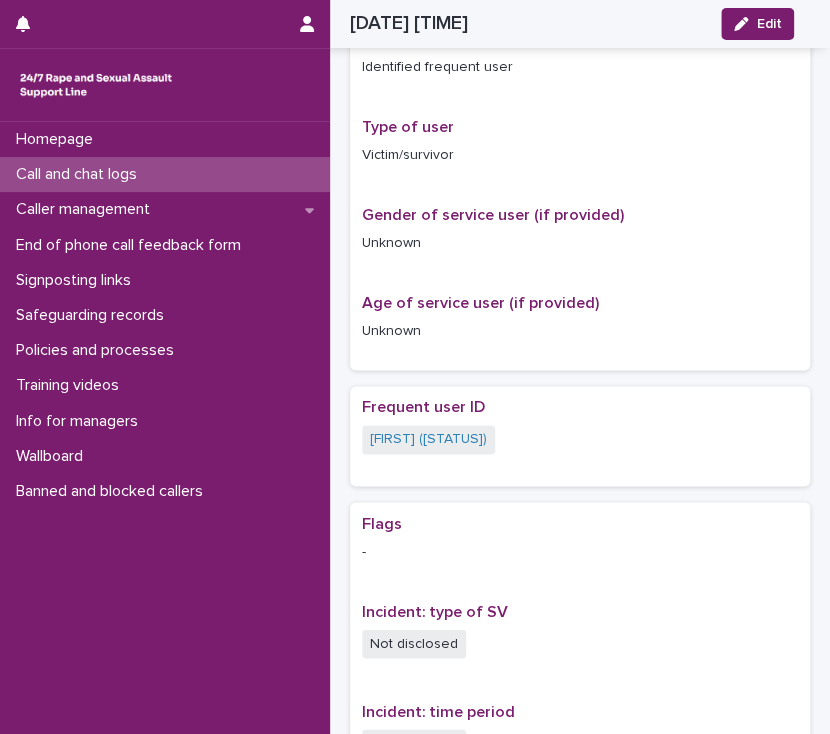 click on "Call and chat logs" at bounding box center [80, 174] 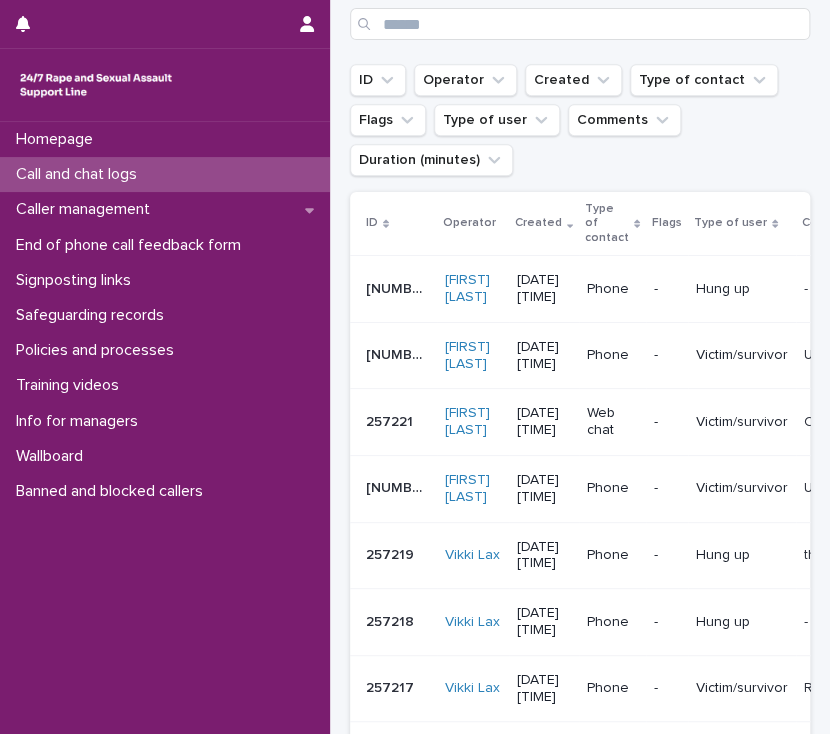 scroll, scrollTop: 216, scrollLeft: 0, axis: vertical 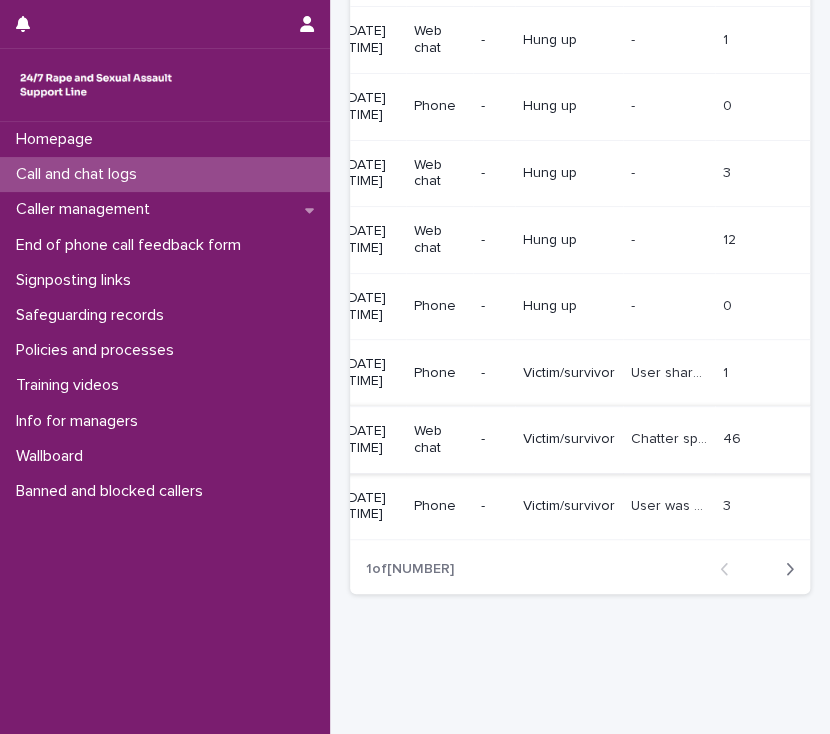 click on "Loading... Saving… Loading... Saving… Call and chat logs Add New ID Operator Created Type of contact Flags Type of user Comments Duration (minutes) ID Operator Created Type of contact Flags Type of user Comments Duration (minutes) 257229 257229   Lou Pickford   5/8/2025 22:11 Web chat - Hung up - -   6 6   257228 257228   Abigail Drury   5/8/2025 22:06 Phone - Hung up - -   0 0   257227 257227   Lou Pickford   5/8/2025 22:02 Web chat - Hung up - -   1 1   257226 257226   Abigail Drury   5/8/2025 22:01 Phone - Hung up - -   0 0   257225 257225   Lou Pickford   5/8/2025 21:59 Web chat - Hung up - -   3 3   257224 257224   Lou Pickford   5/8/2025 21:56 Web chat - Hung up - -   12 12   257223 257223   Abigail Drury   5/8/2025 21:53 Phone - Hung up - -   0 0   257222 257222   Abigail Drury   5/8/2025 21:48 Phone - Victim/survivor User shared they were struggling to hear the advisor. Call was ended. User shared they were struggling to hear the advisor. Call was ended.   1 1   257221" at bounding box center [580, 107] 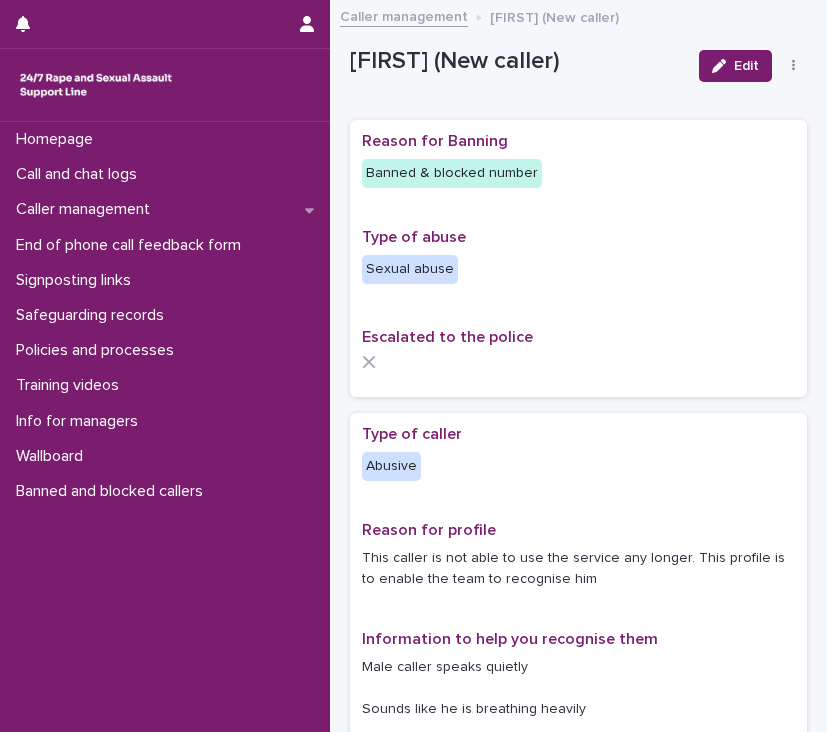 scroll, scrollTop: 0, scrollLeft: 0, axis: both 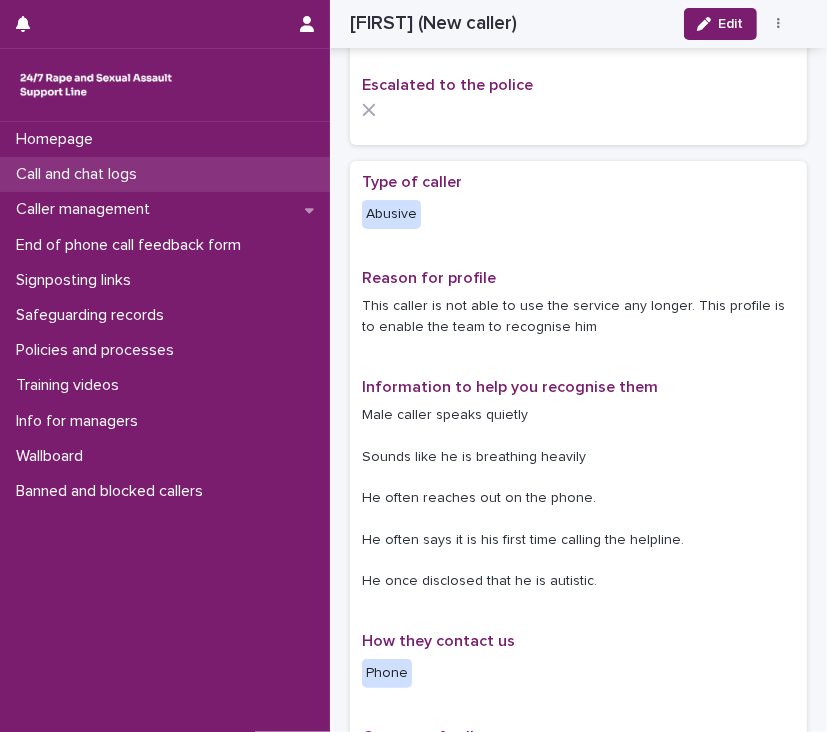 click on "Call and chat logs" at bounding box center [165, 174] 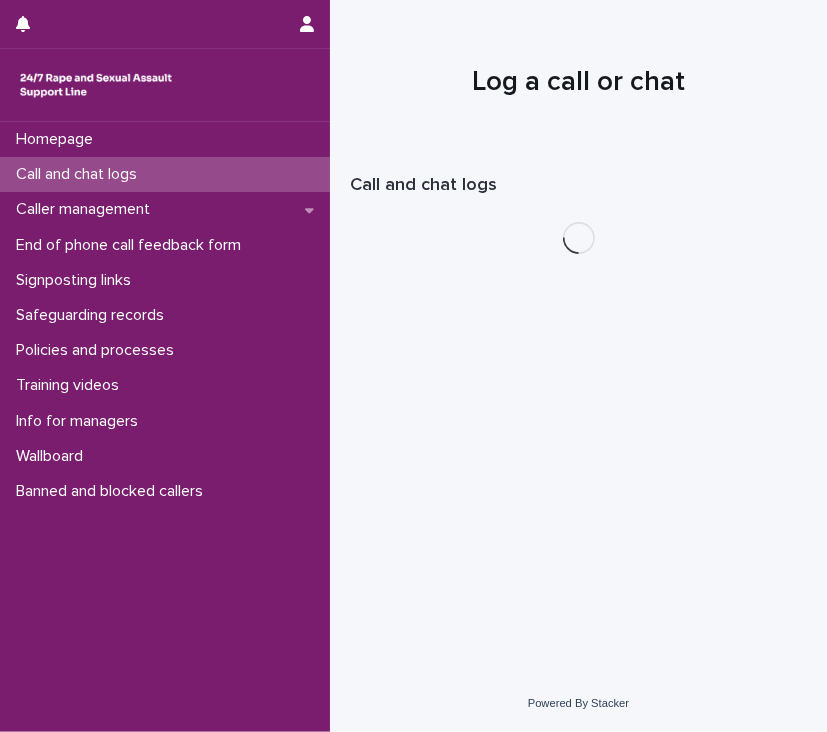 scroll, scrollTop: 0, scrollLeft: 0, axis: both 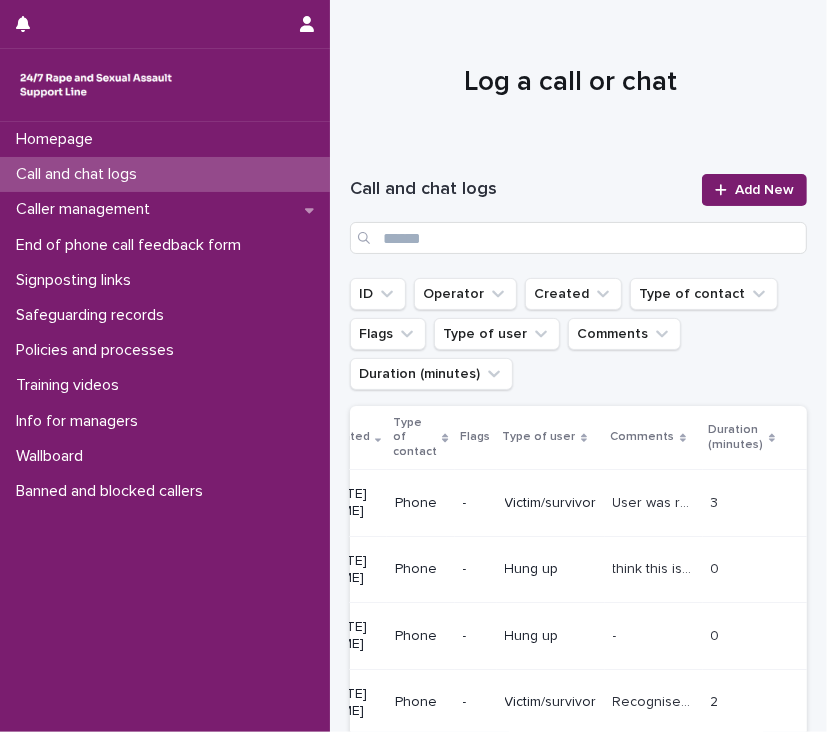 click on "User was repeating "Hello" from a distance. Upon recognition, advisor made the user aware they are unable to access the helpline at the moment, and the call was ended." at bounding box center [656, 501] 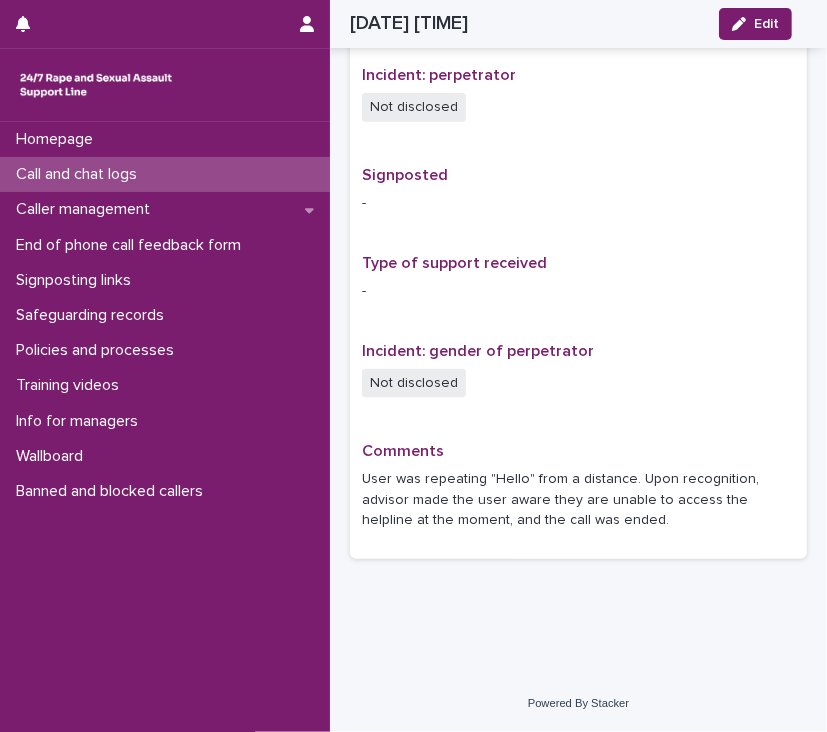 scroll, scrollTop: 1291, scrollLeft: 0, axis: vertical 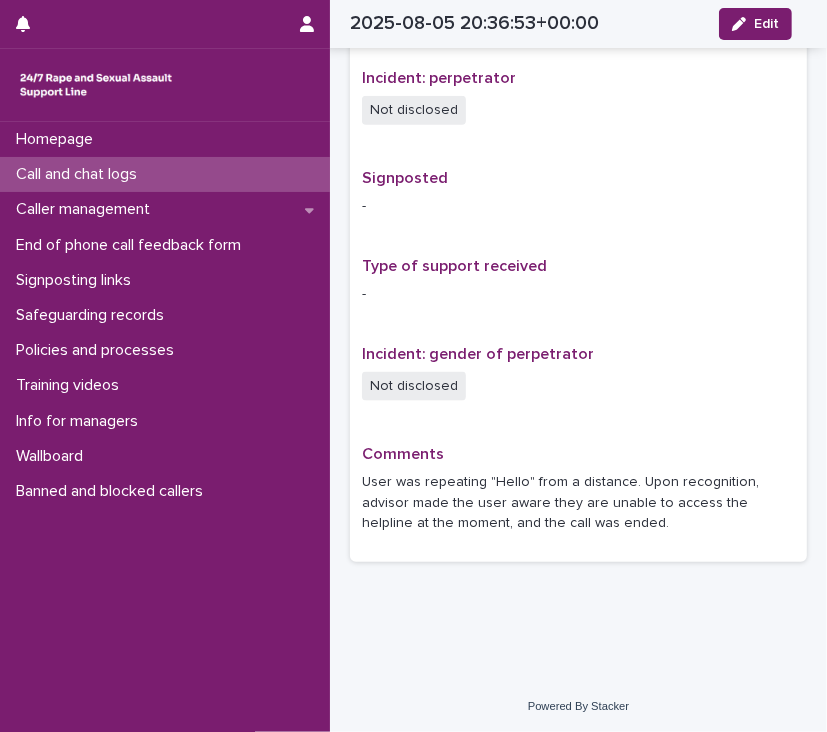 click on "Call and chat logs" at bounding box center (165, 174) 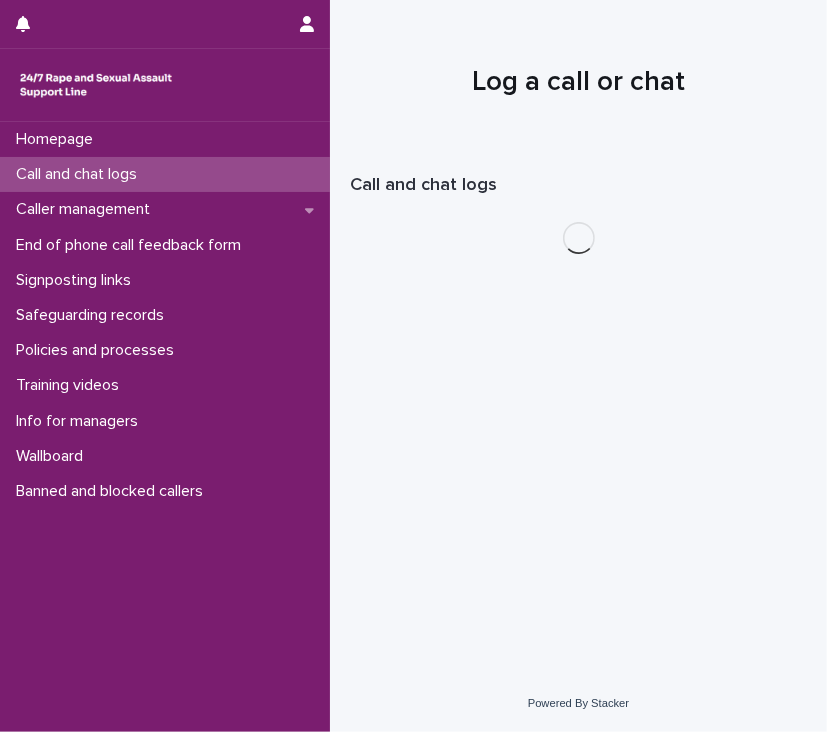 scroll, scrollTop: 0, scrollLeft: 0, axis: both 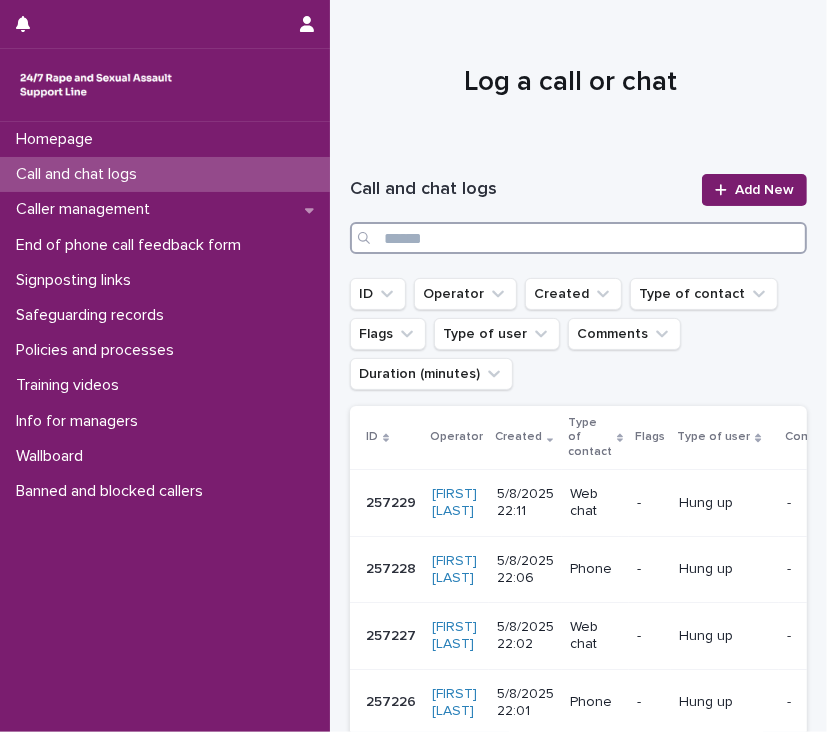click at bounding box center (578, 238) 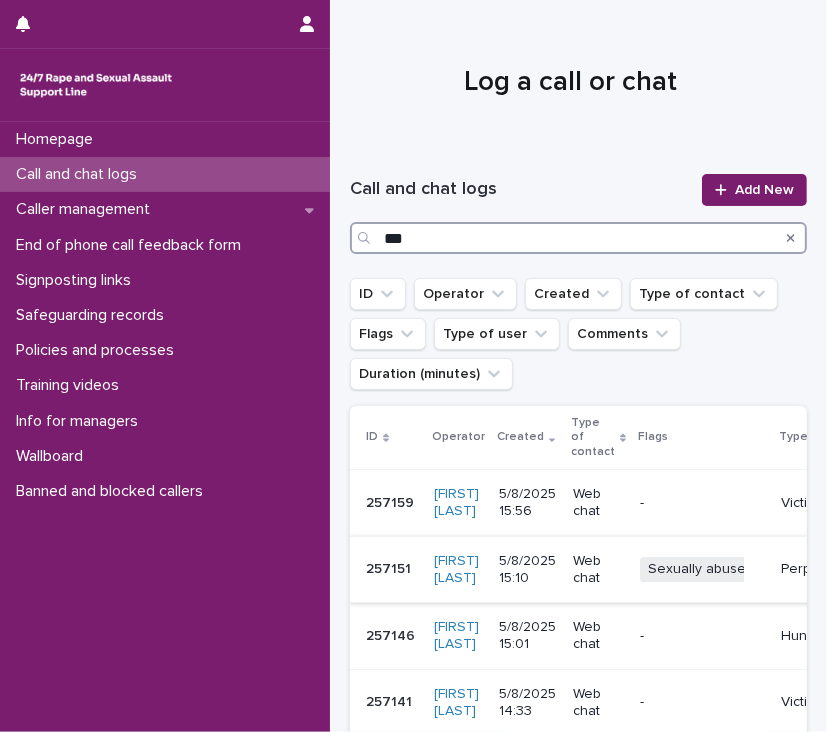 type on "***" 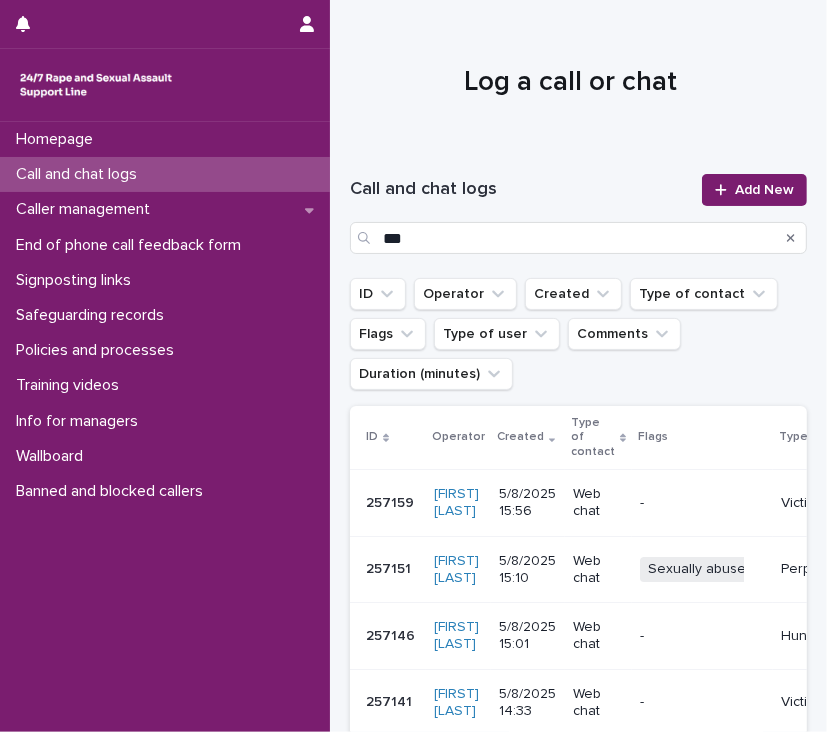 click on "Perpetrator" at bounding box center [827, 569] 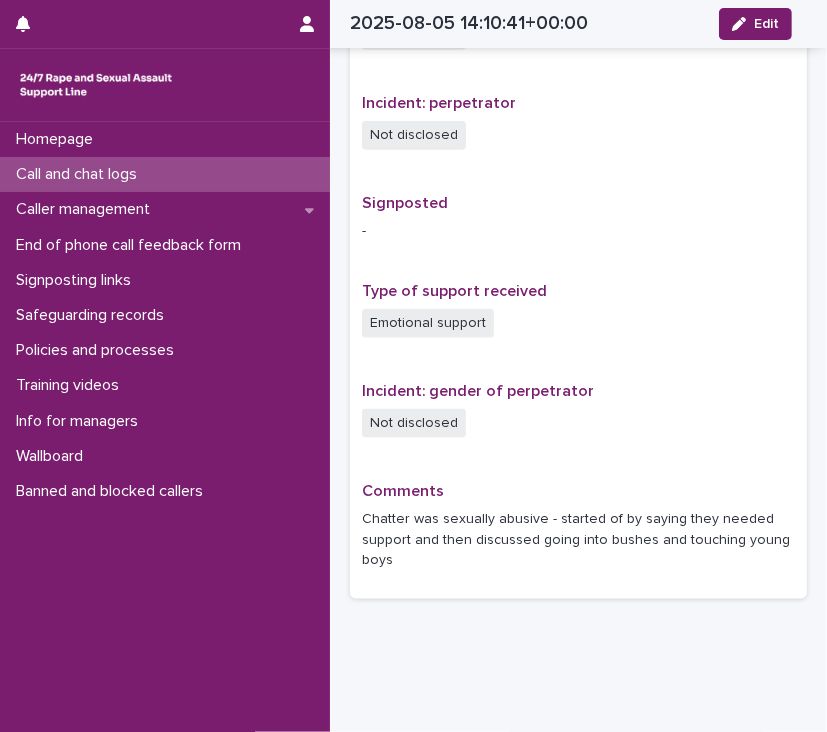 scroll, scrollTop: 1160, scrollLeft: 0, axis: vertical 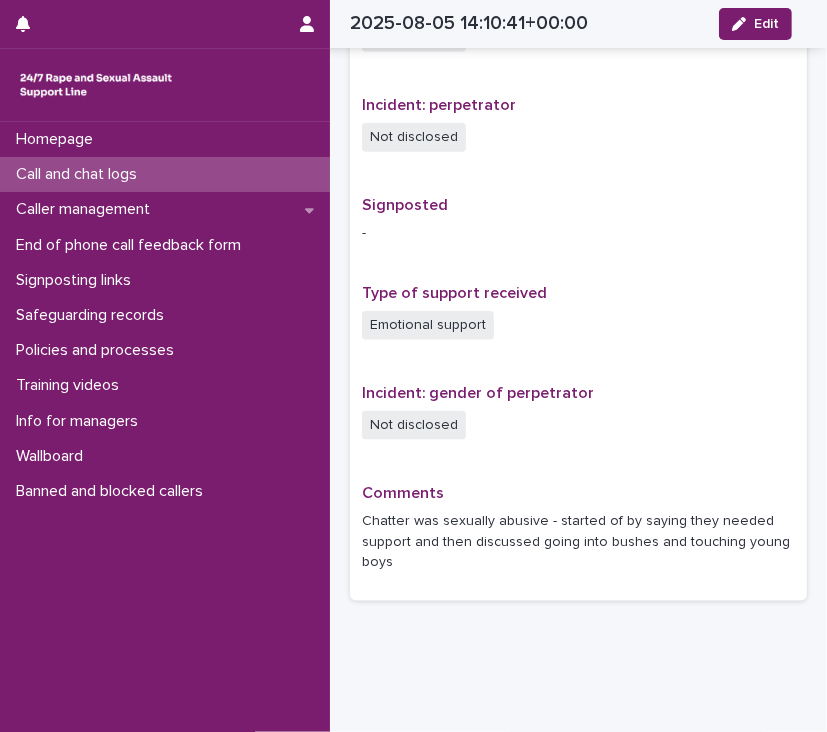 click on "Call and chat logs" at bounding box center [165, 174] 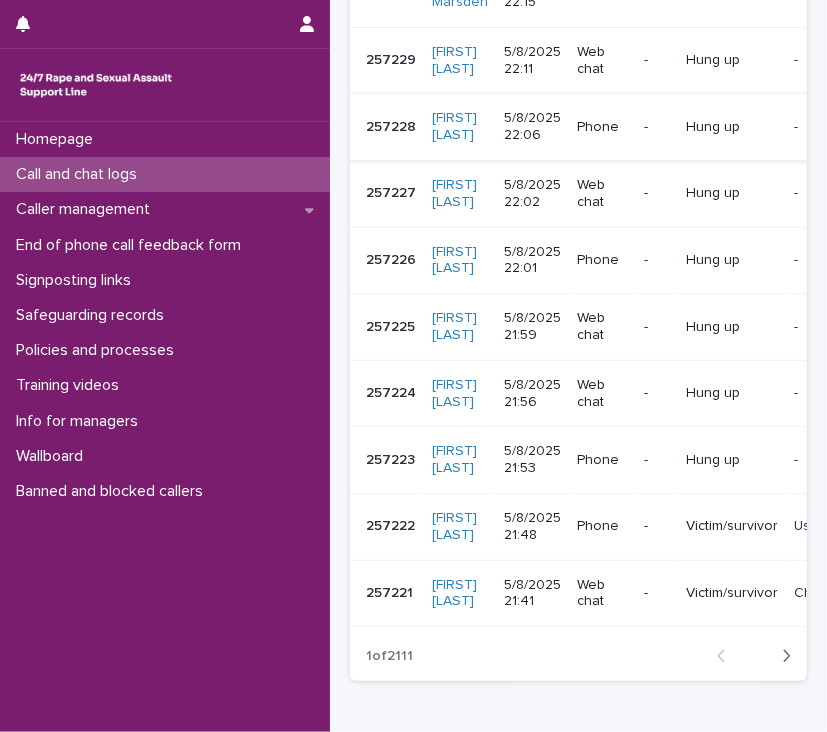 scroll, scrollTop: 511, scrollLeft: 0, axis: vertical 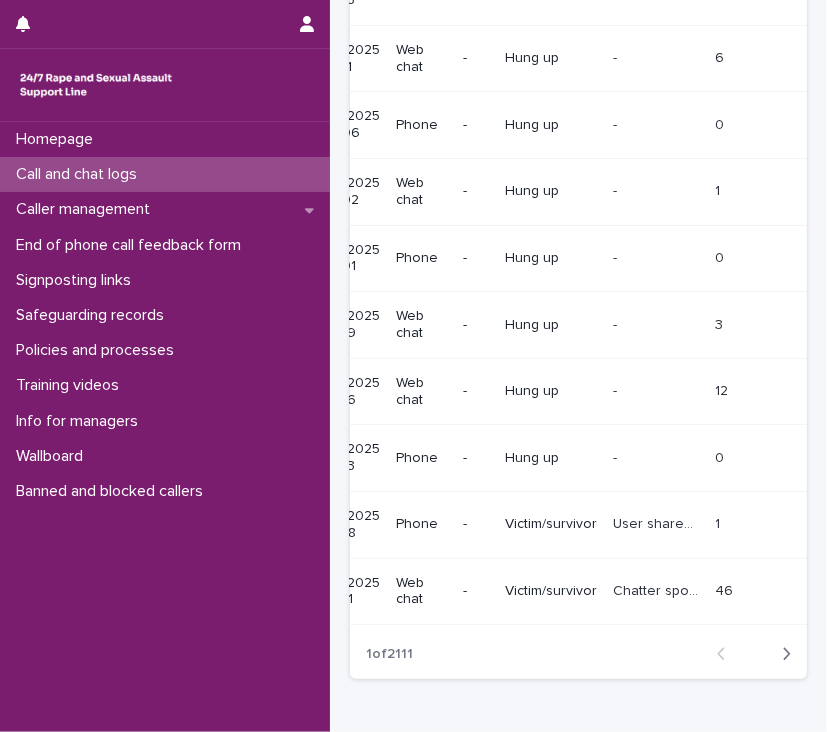 click 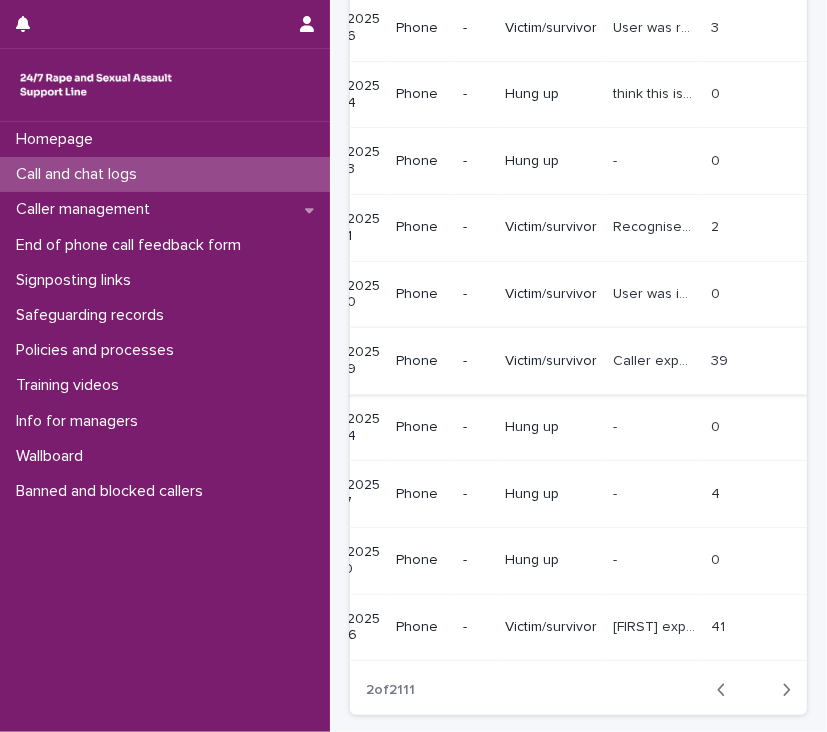 scroll, scrollTop: 474, scrollLeft: 0, axis: vertical 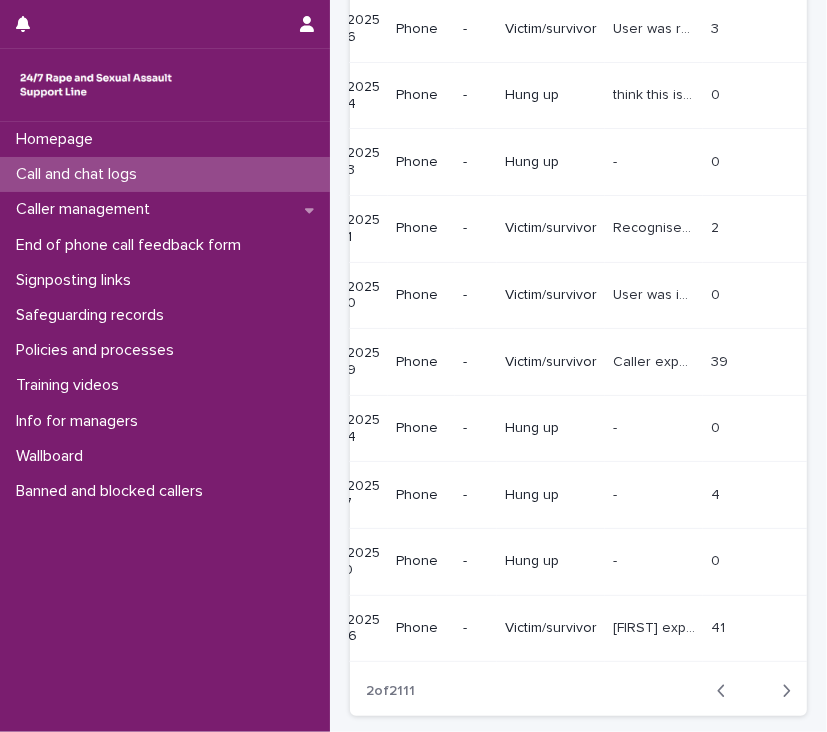 click 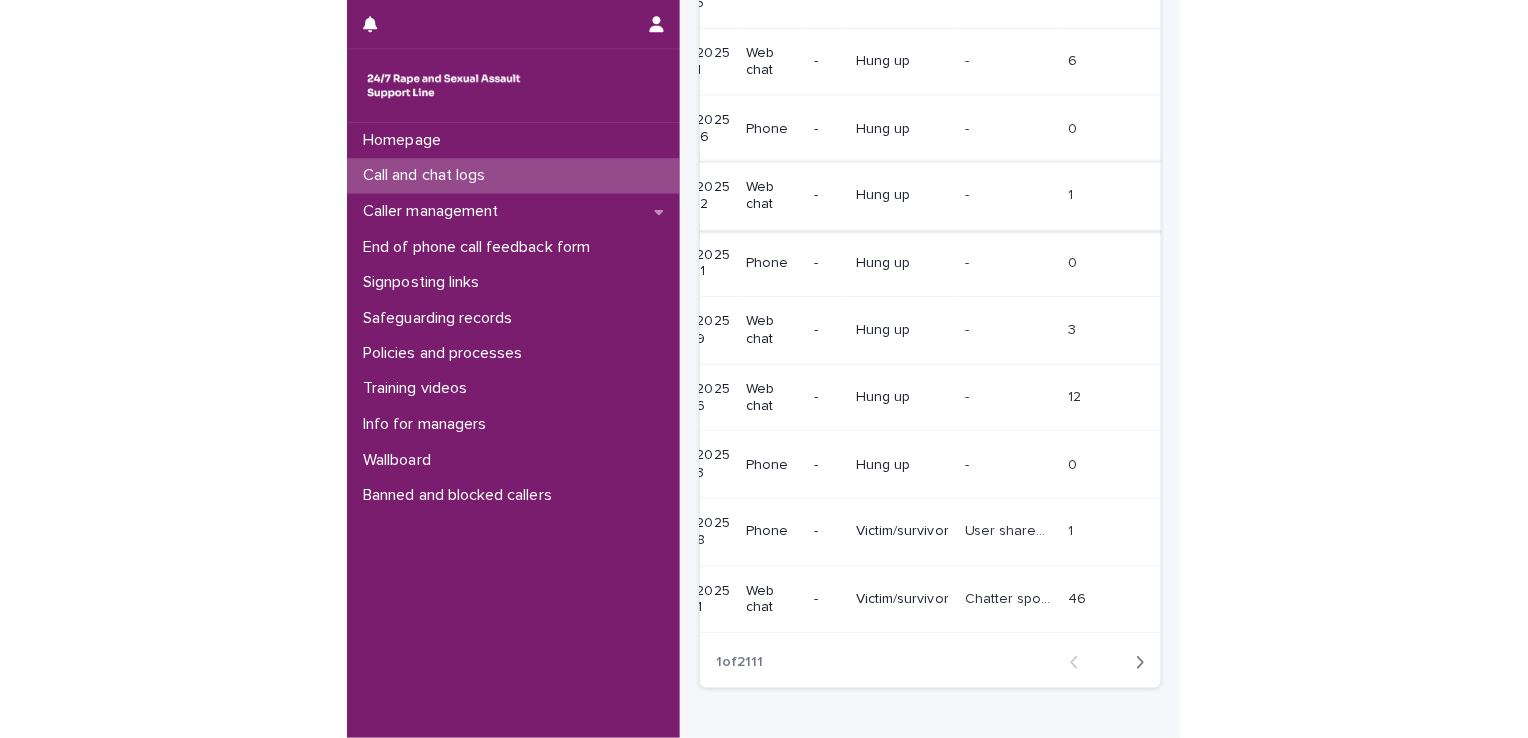 scroll, scrollTop: 510, scrollLeft: 0, axis: vertical 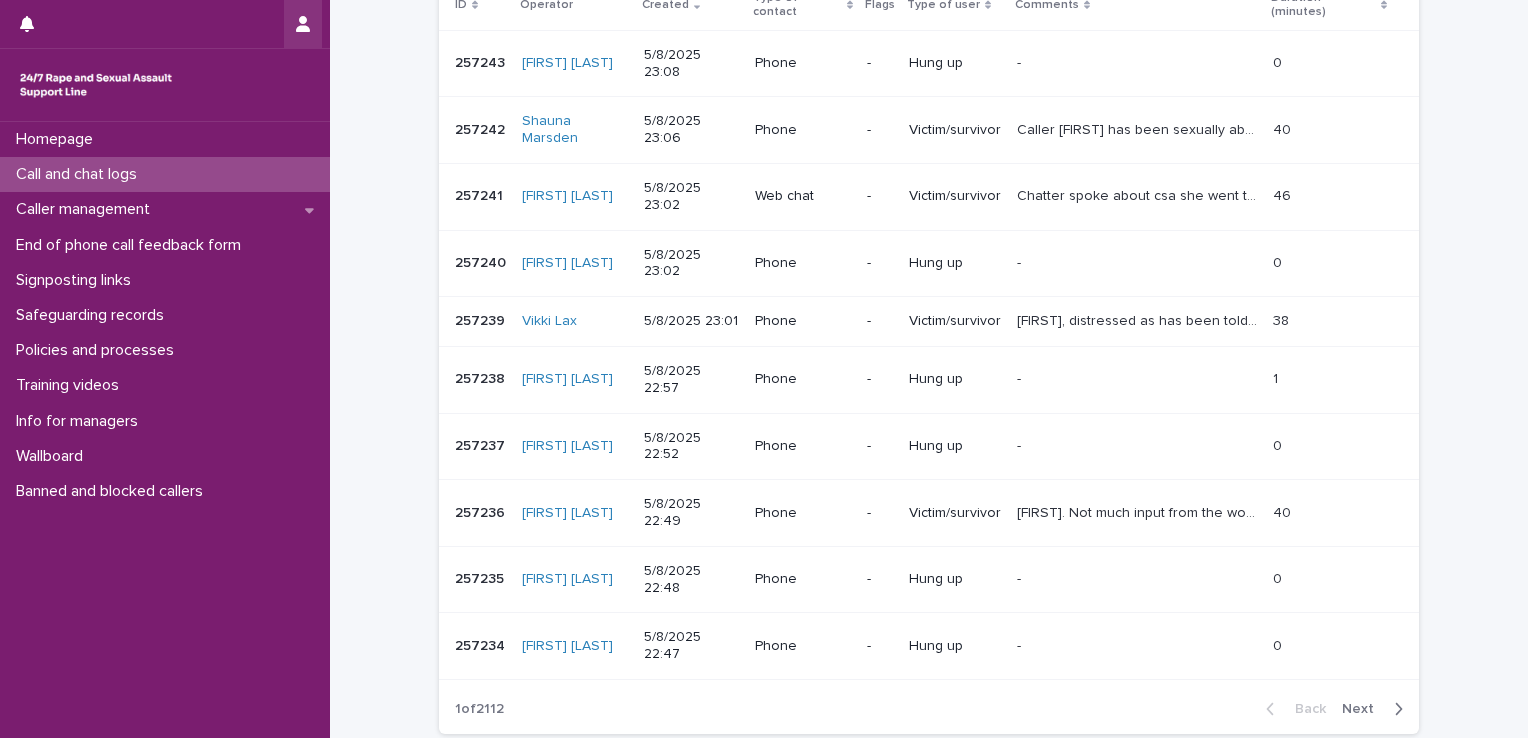 click 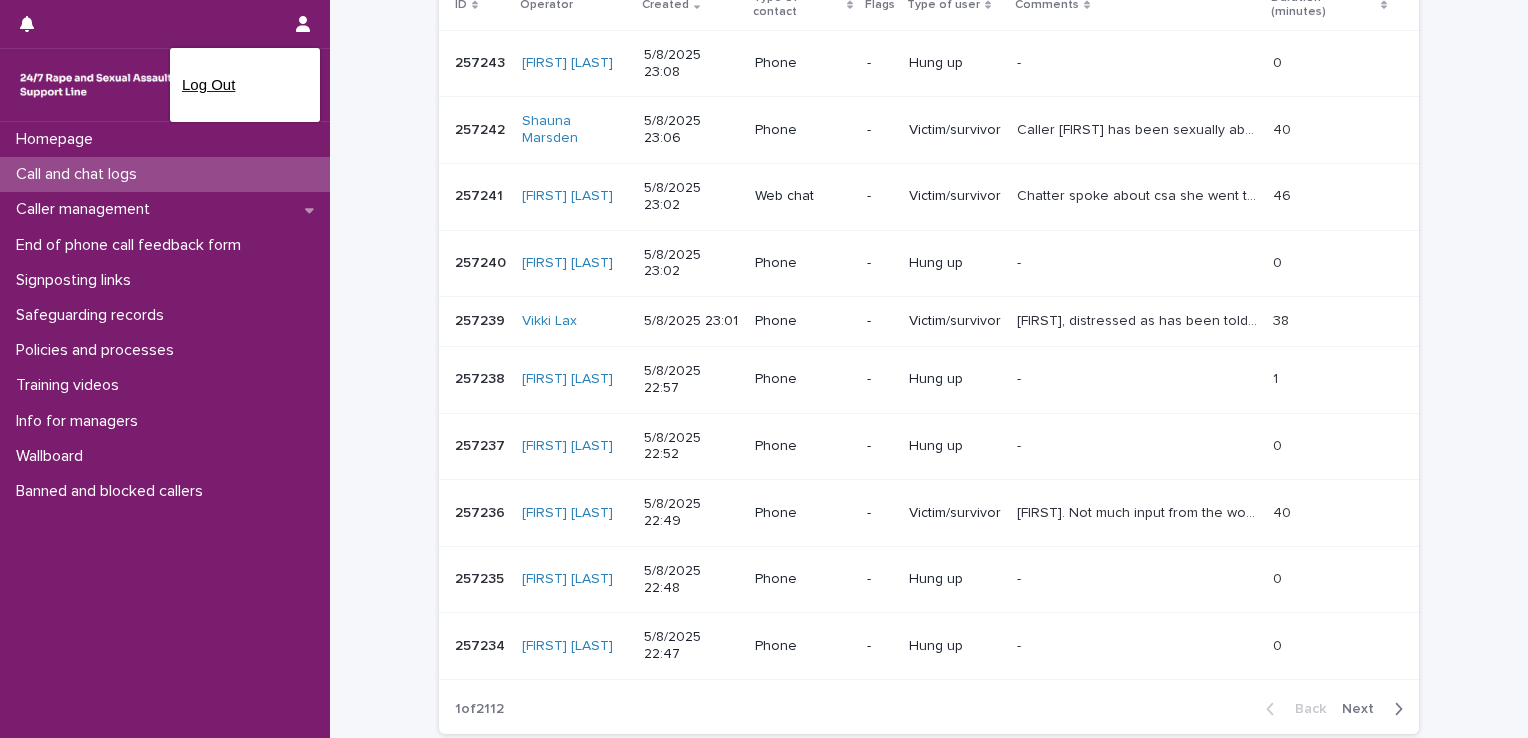 click on "Log Out" at bounding box center (245, 85) 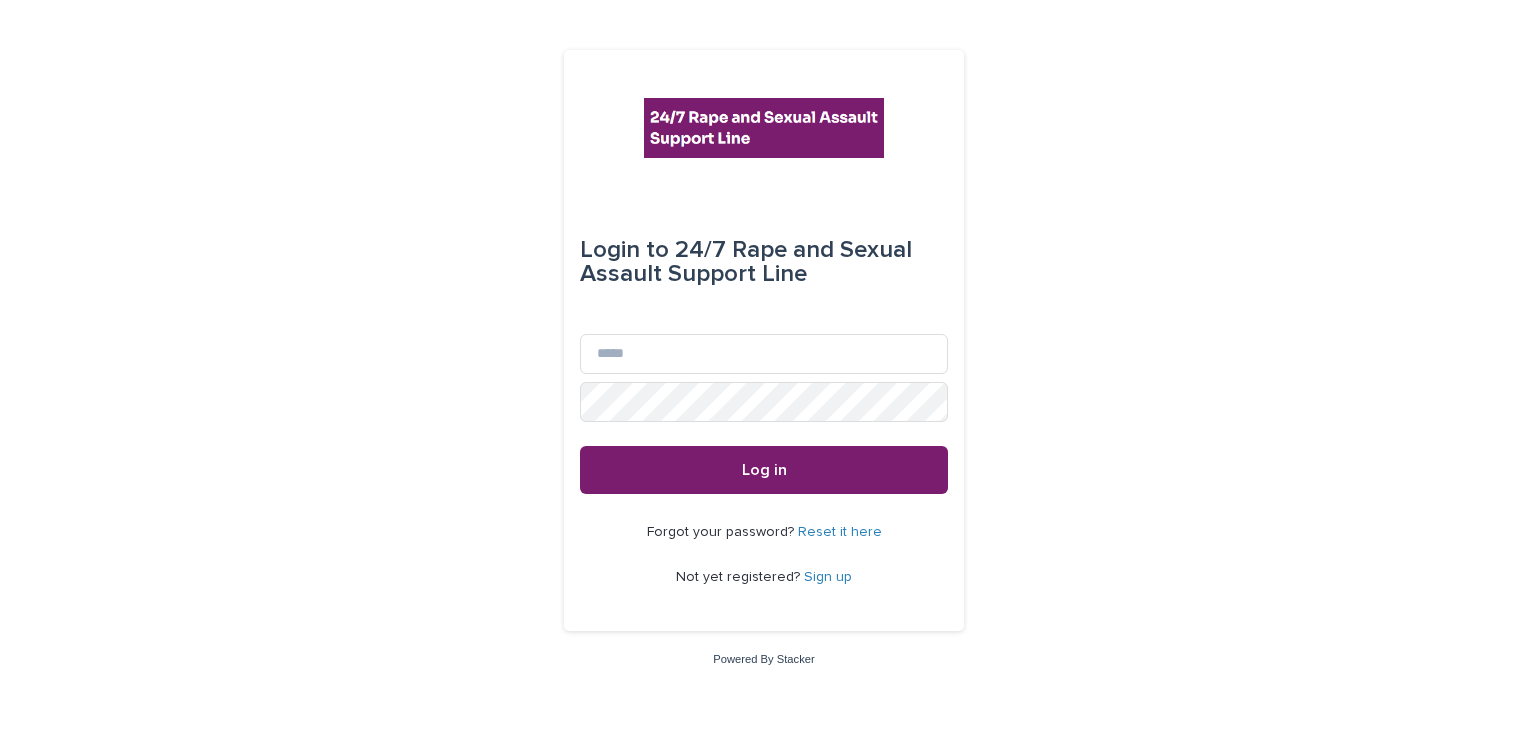 scroll, scrollTop: 0, scrollLeft: 0, axis: both 